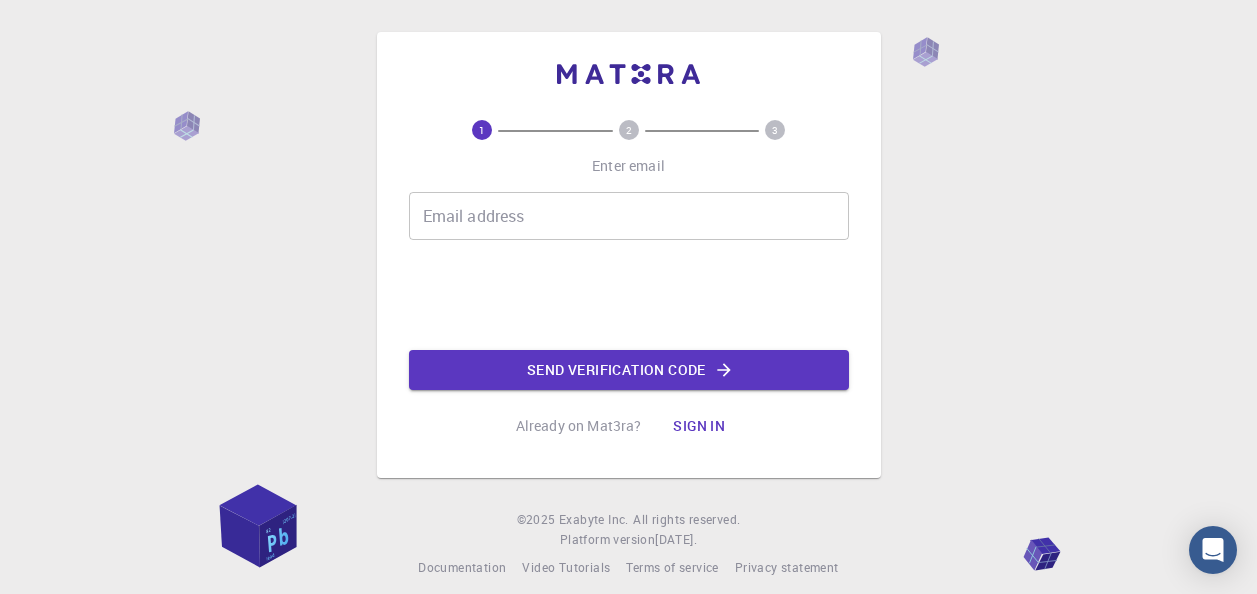 scroll, scrollTop: 0, scrollLeft: 0, axis: both 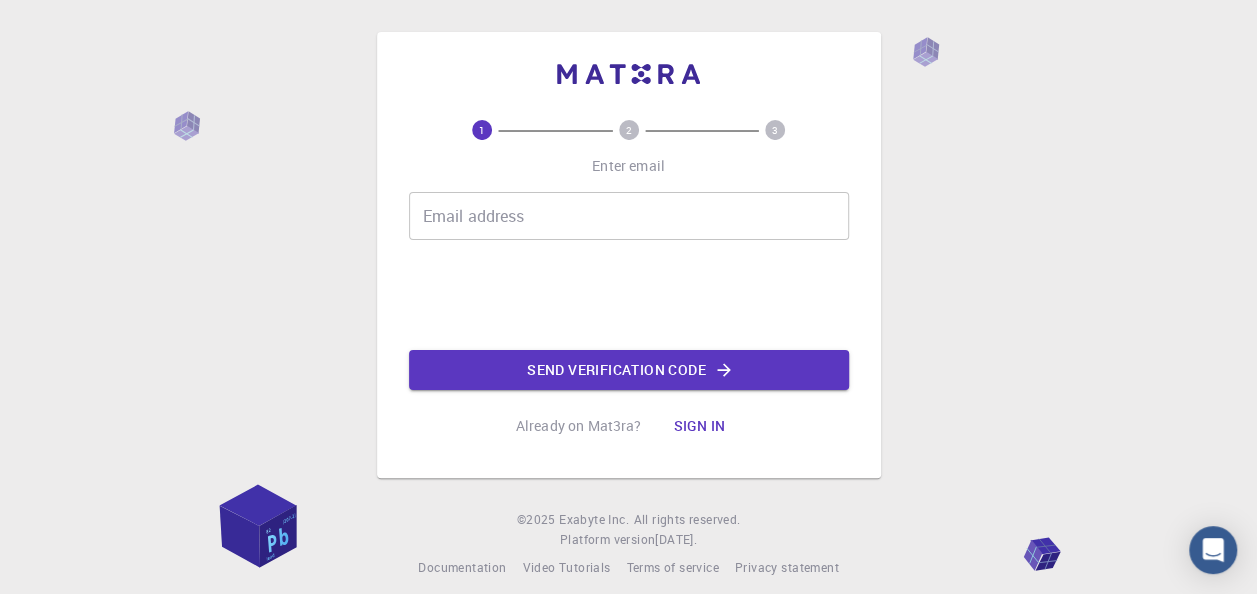 click on "Email address" at bounding box center (629, 216) 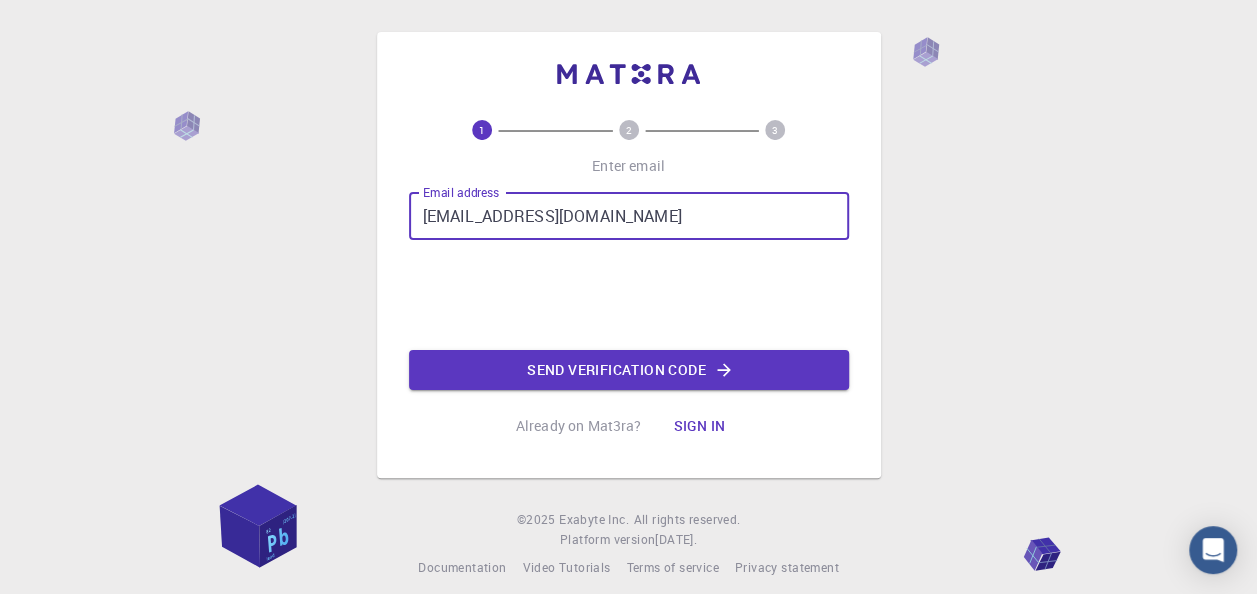 type on "imteyazahmad.cer@iitbhu.ac.in" 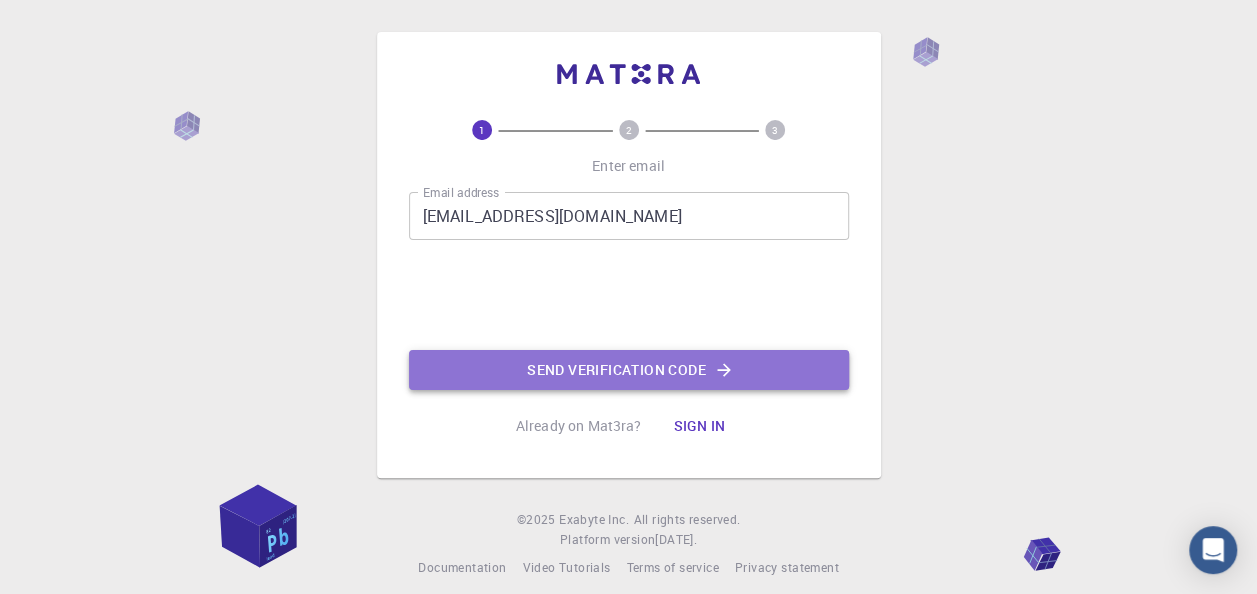 click on "Send verification code" 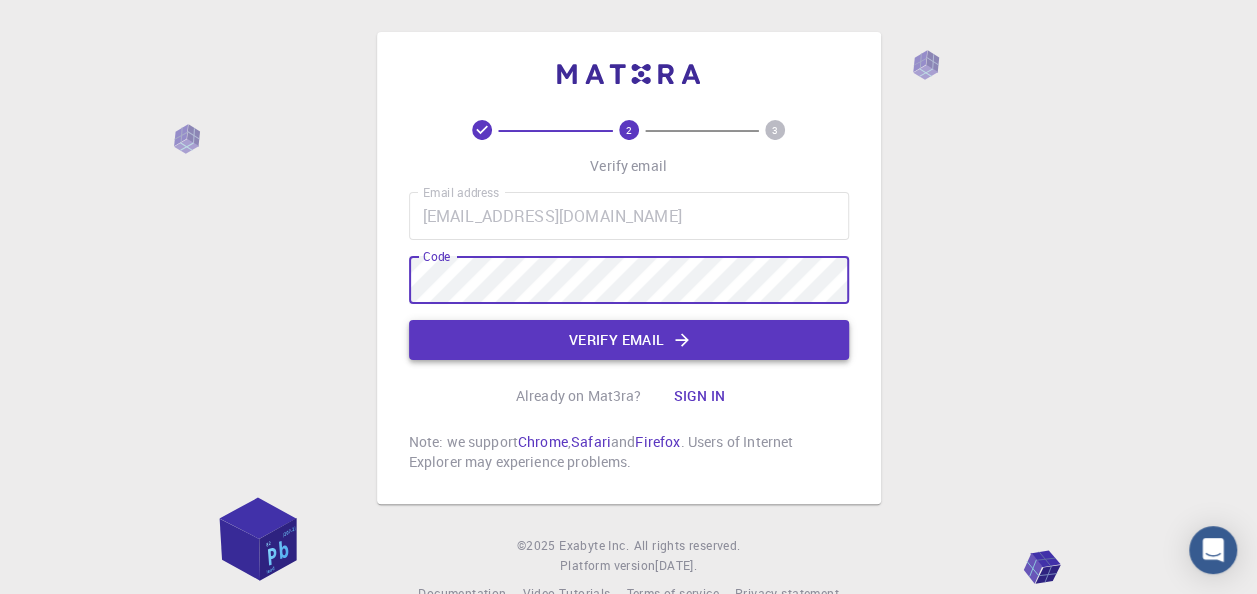 click on "Verify email" 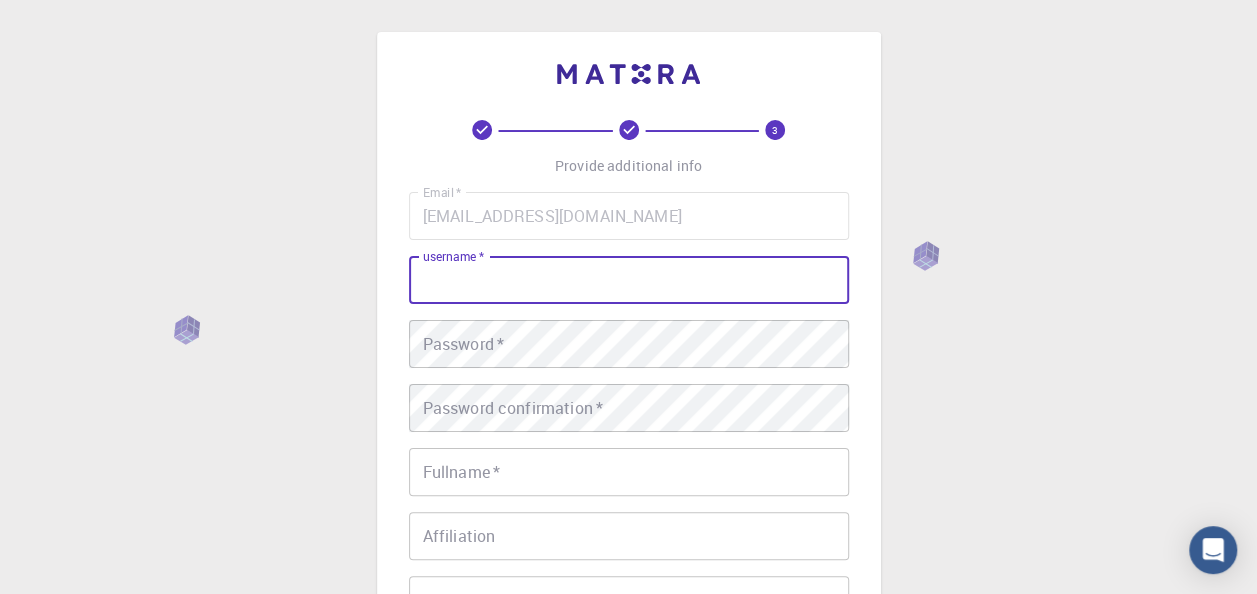 click on "username   *" at bounding box center [629, 280] 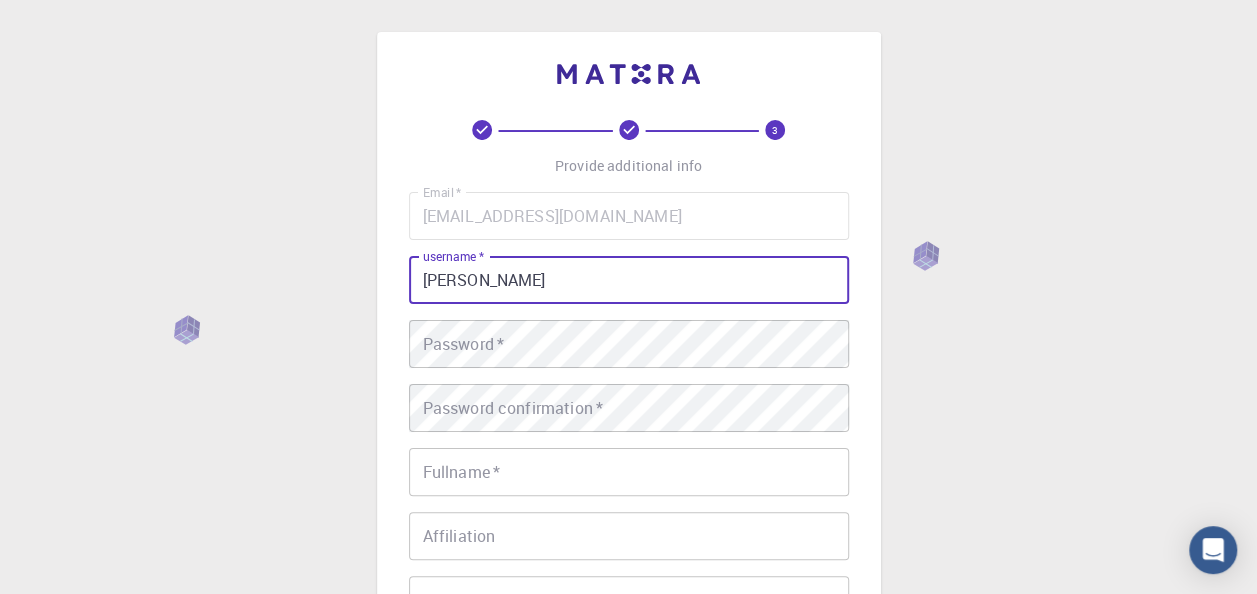 type on "imteyaz" 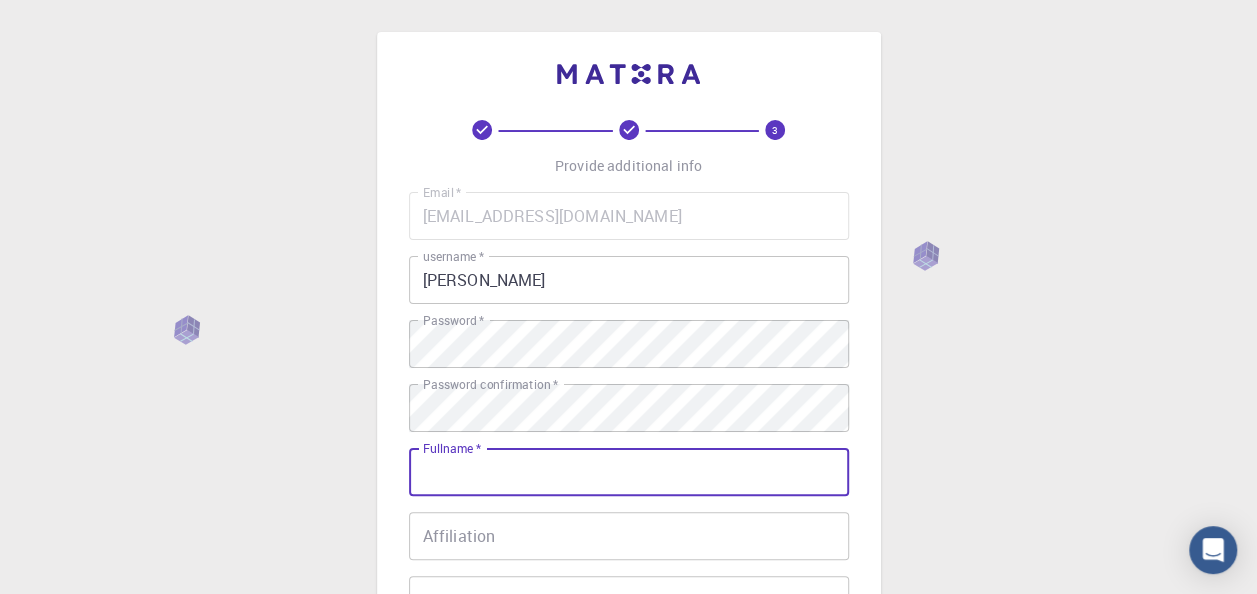 click on "Fullname   *" at bounding box center (629, 472) 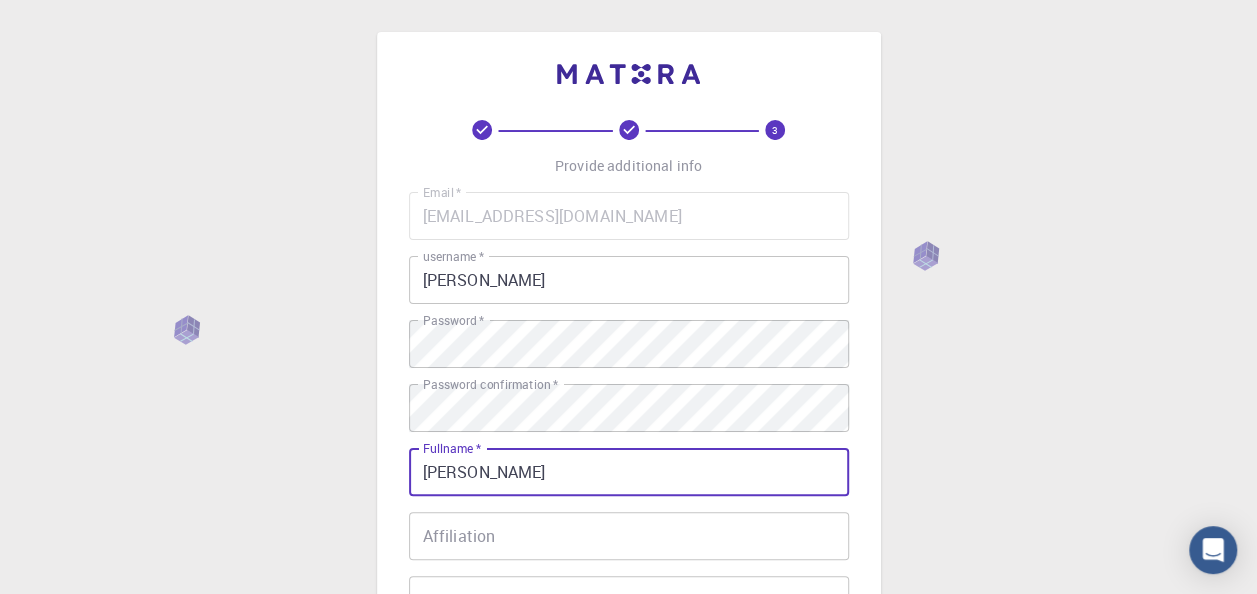 type on "[PERSON_NAME]" 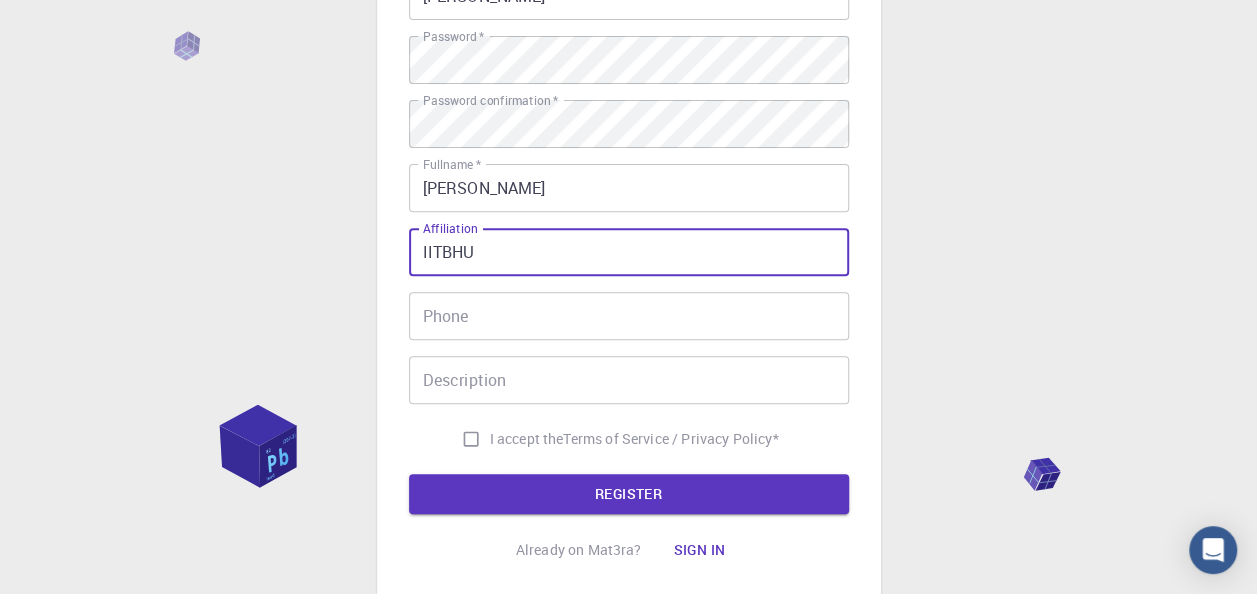 scroll, scrollTop: 283, scrollLeft: 0, axis: vertical 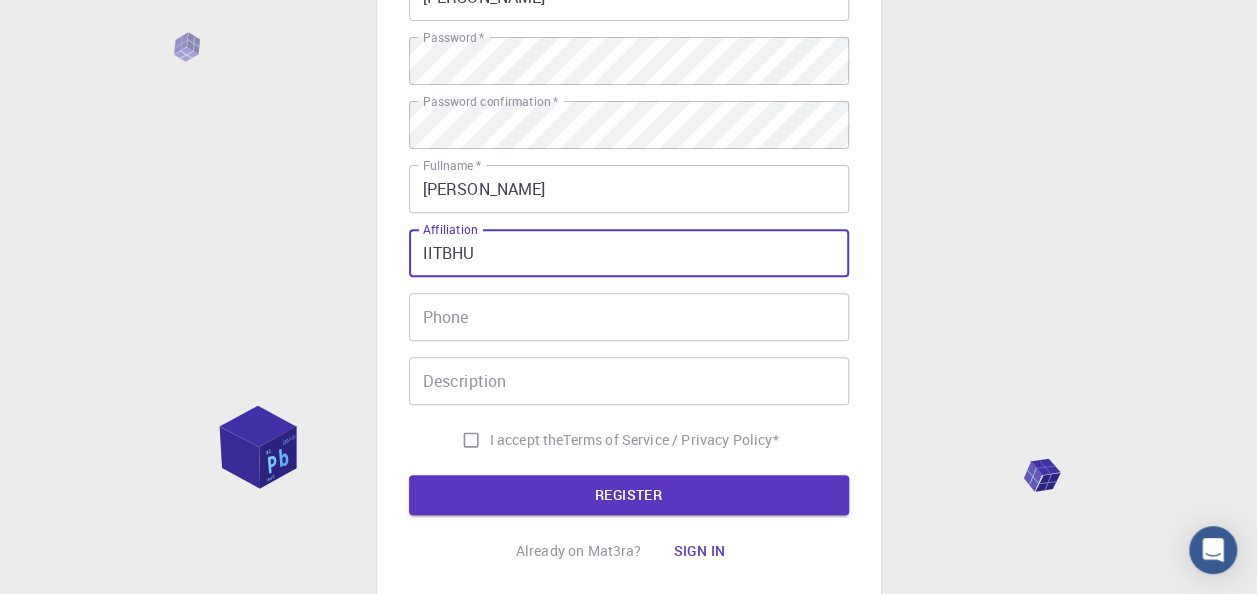 type on "IITBHU" 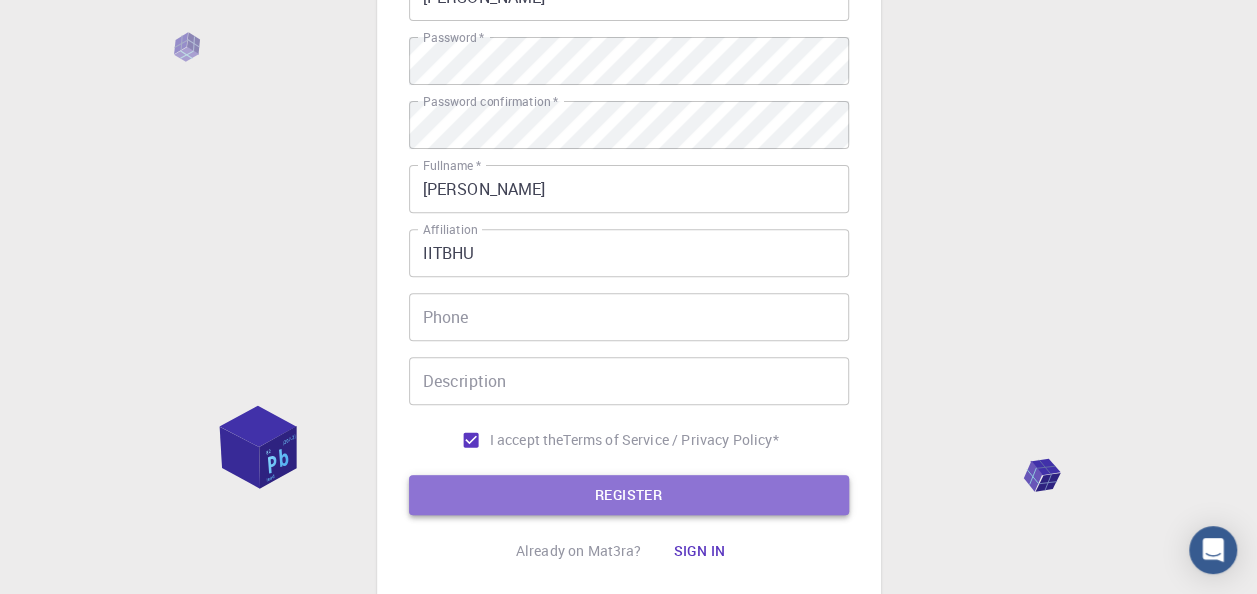 click on "REGISTER" at bounding box center (629, 495) 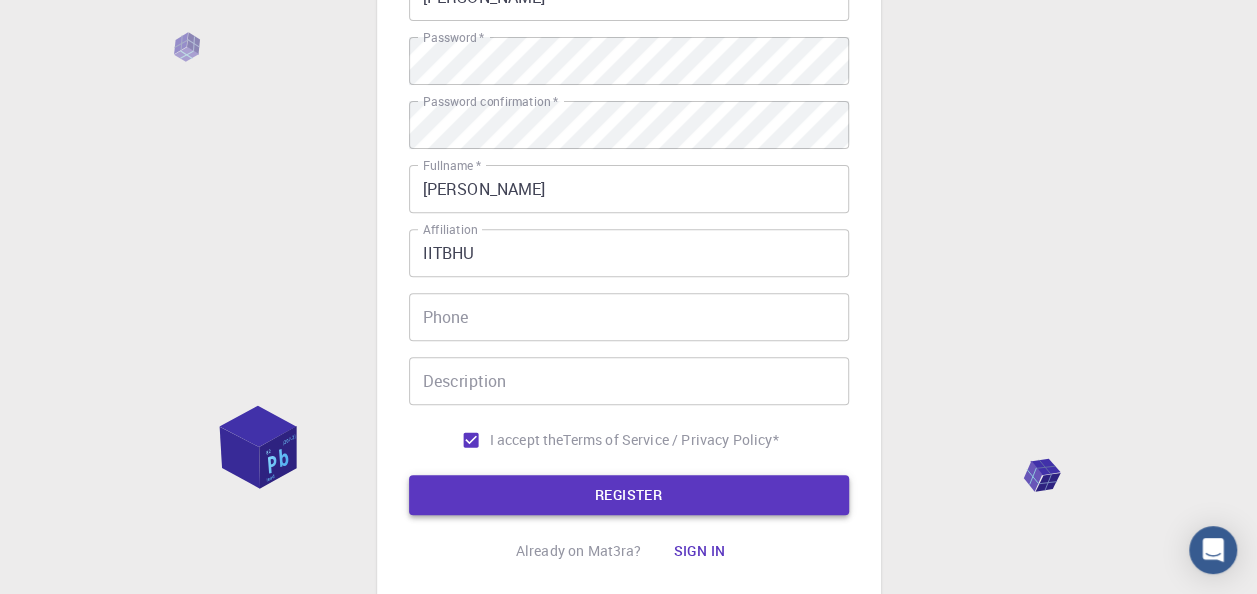 click on "REGISTER" at bounding box center (629, 495) 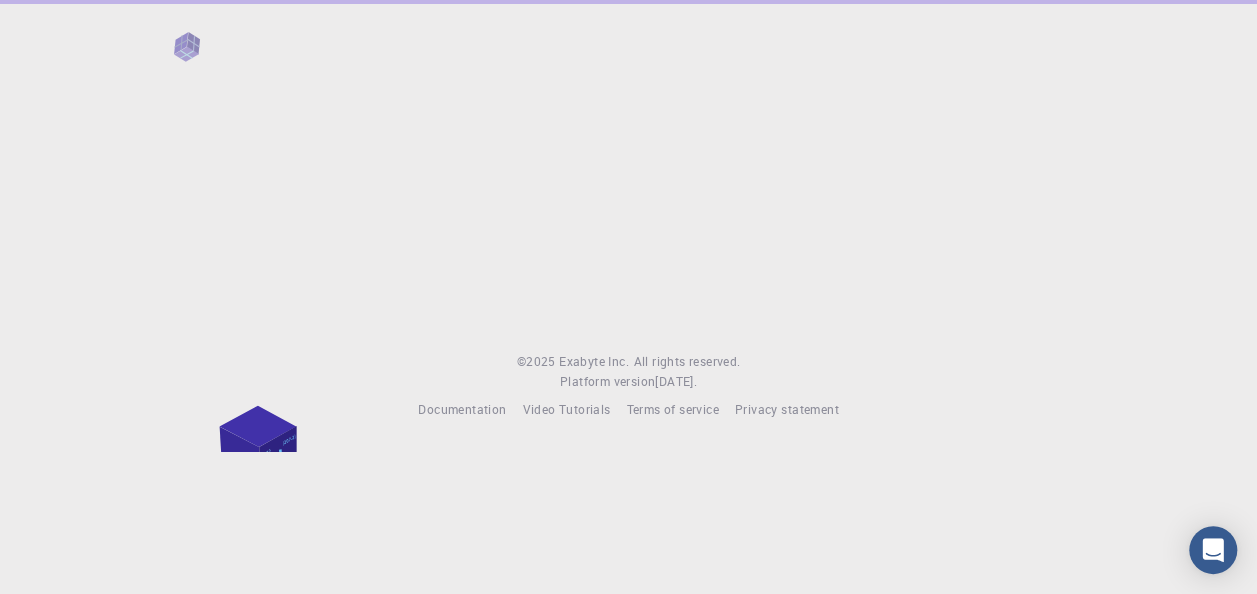 scroll, scrollTop: 0, scrollLeft: 0, axis: both 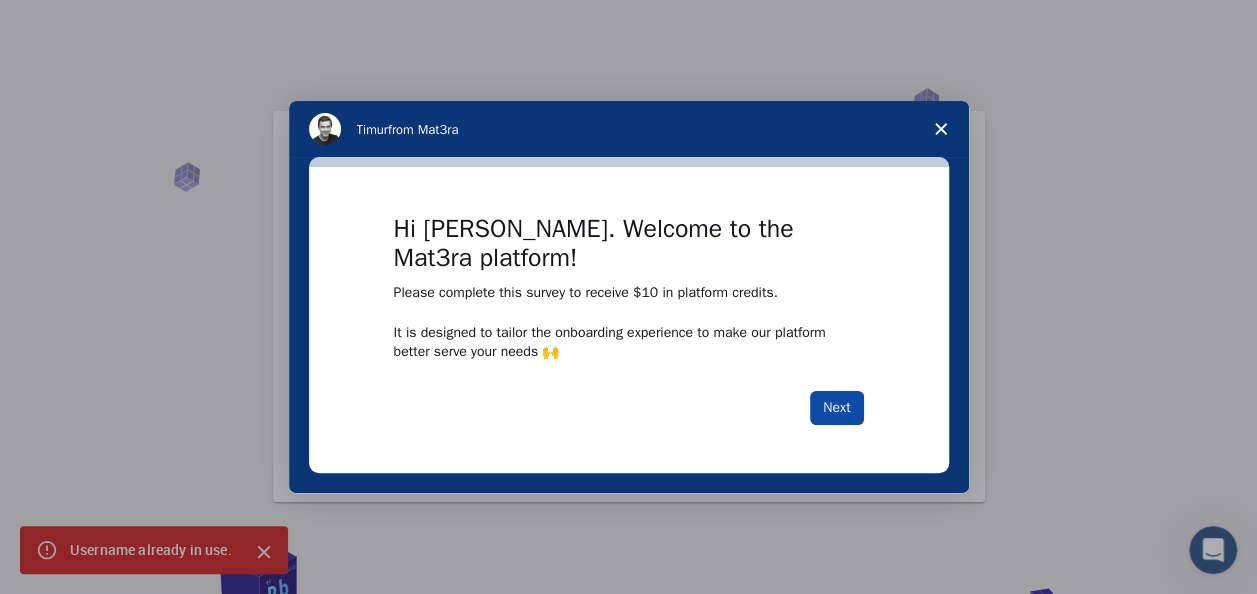 click on "Next" at bounding box center [836, 408] 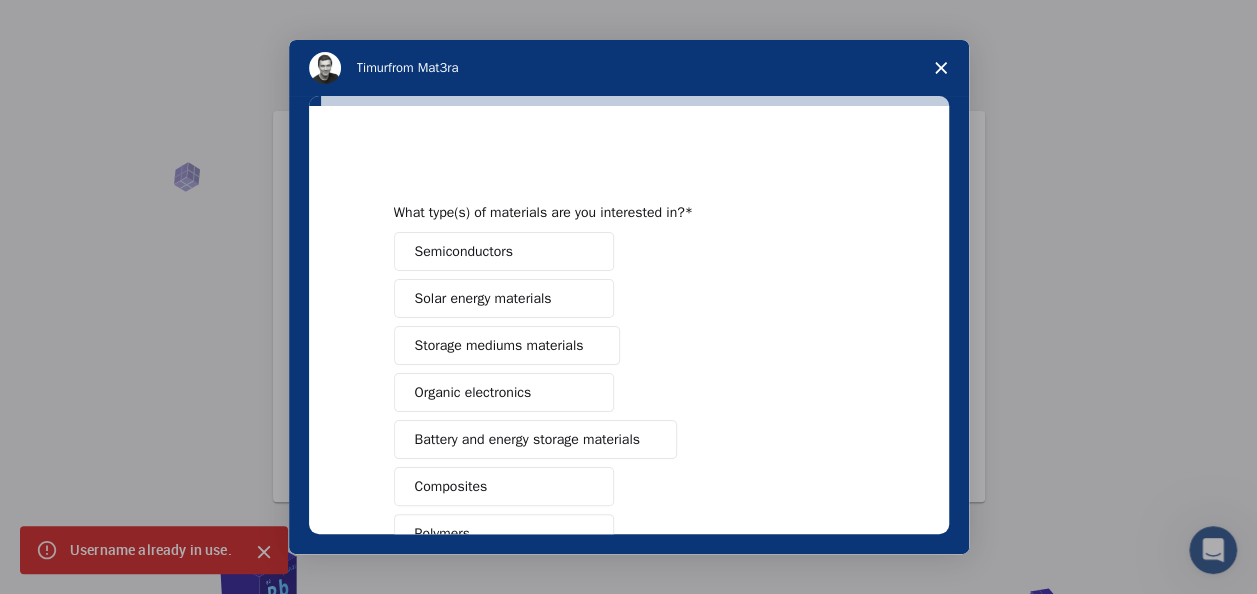 click at bounding box center (628, 297) 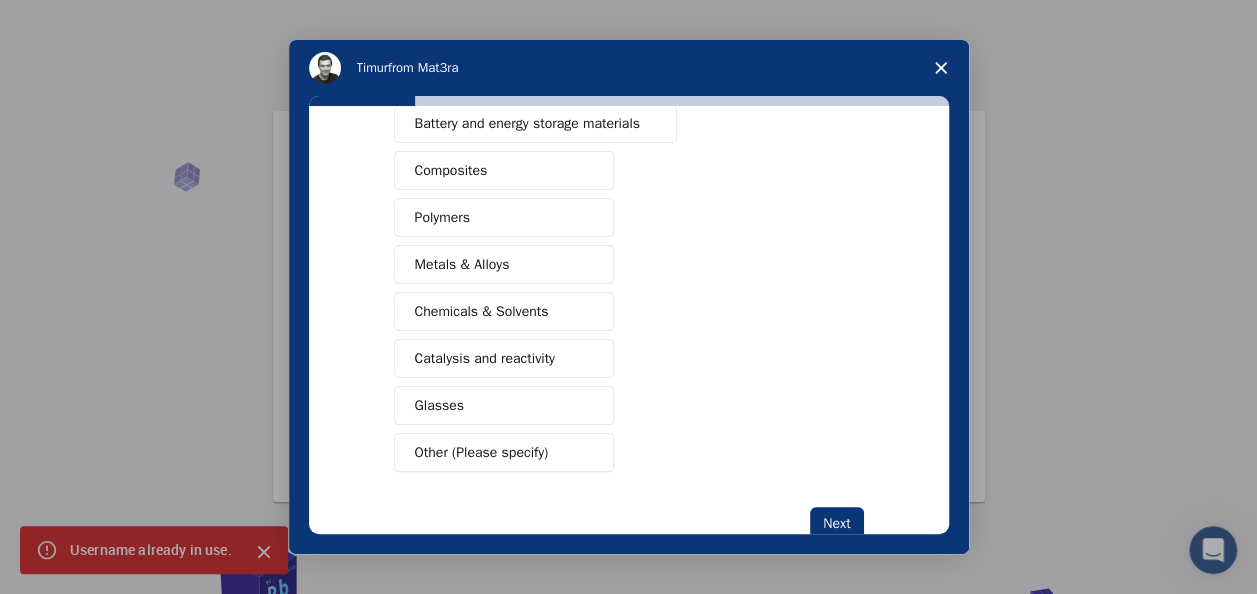 scroll, scrollTop: 363, scrollLeft: 0, axis: vertical 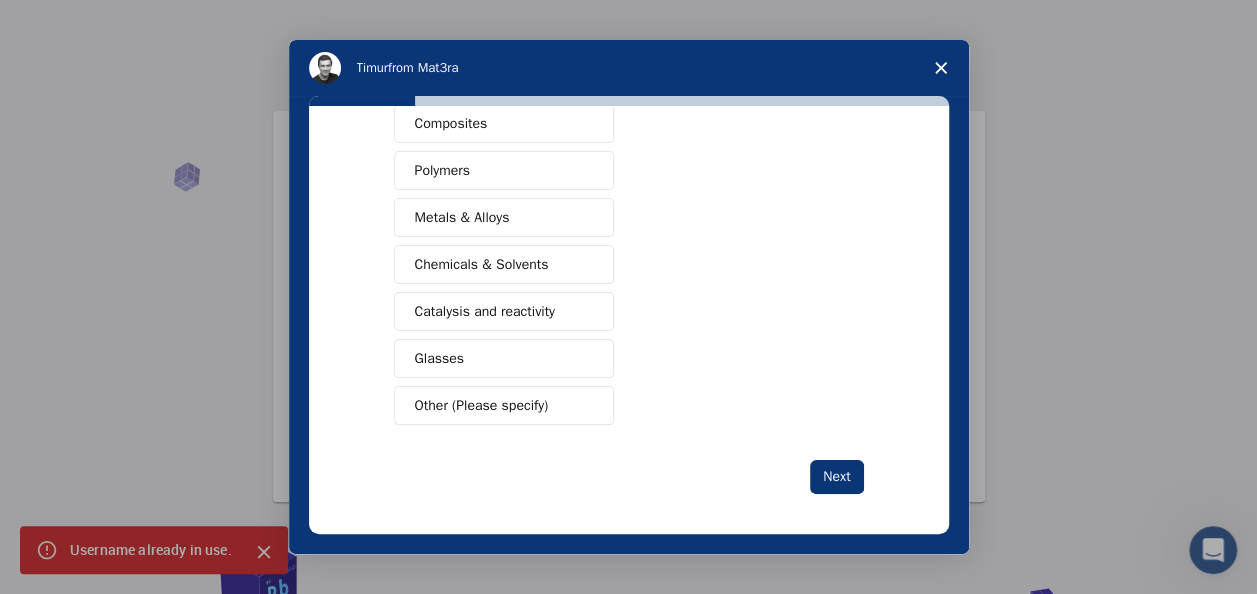 click on "Catalysis and reactivity" at bounding box center [485, 311] 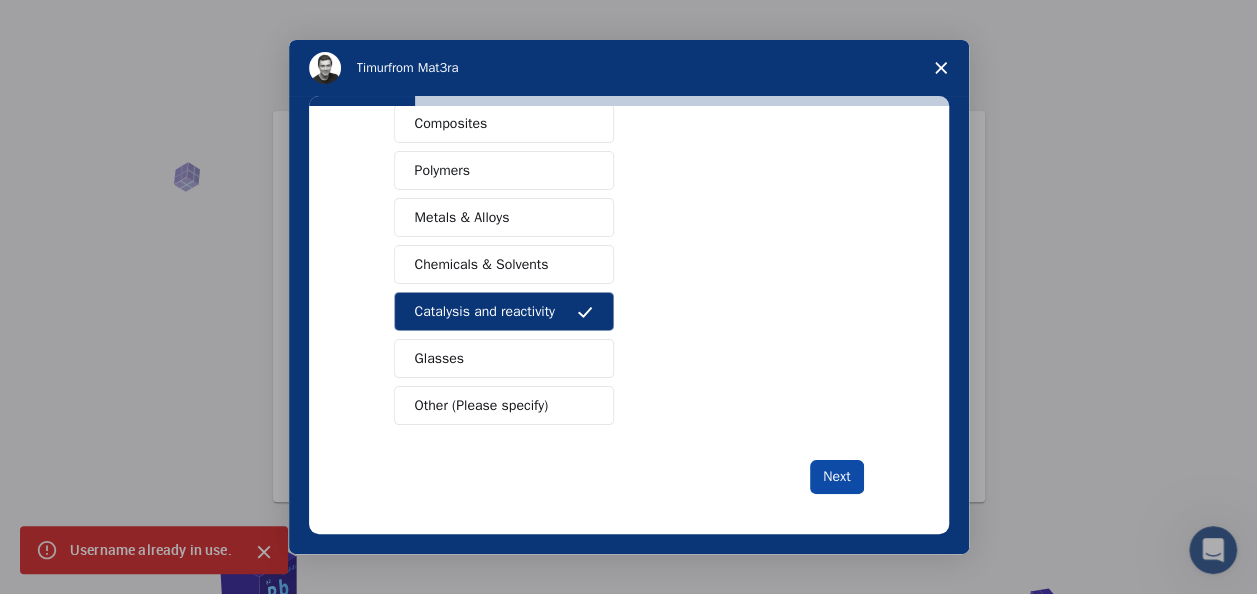 click on "Next" at bounding box center (836, 477) 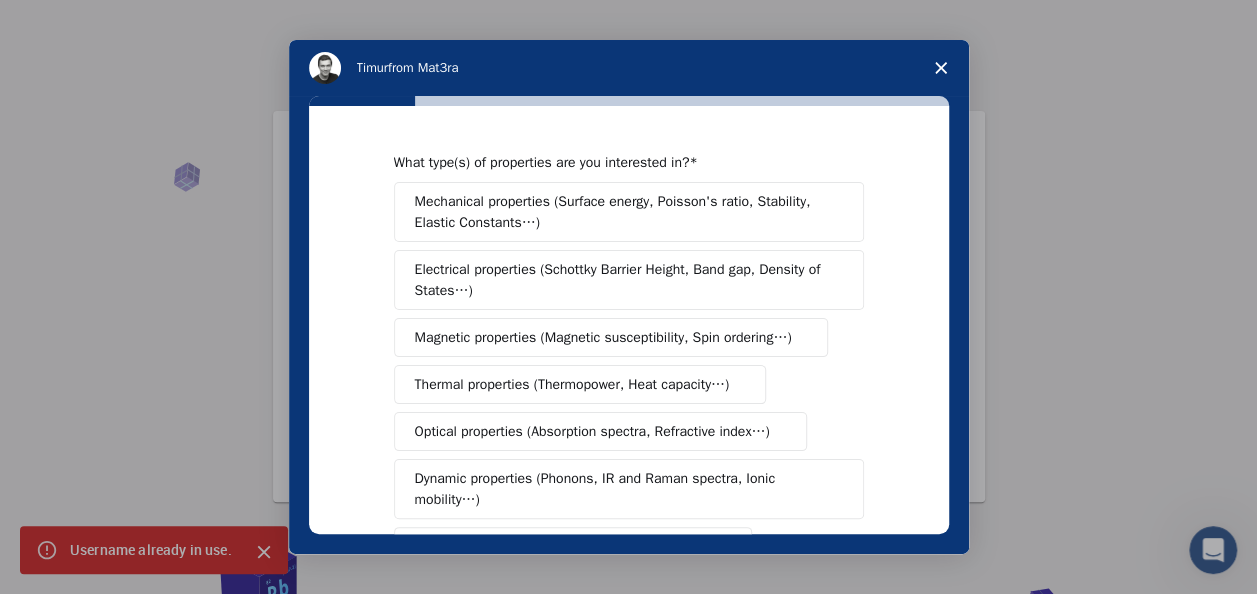 click on "Electrical properties (Schottky Barrier Height, Band gap, Density of States…)" at bounding box center [622, 280] 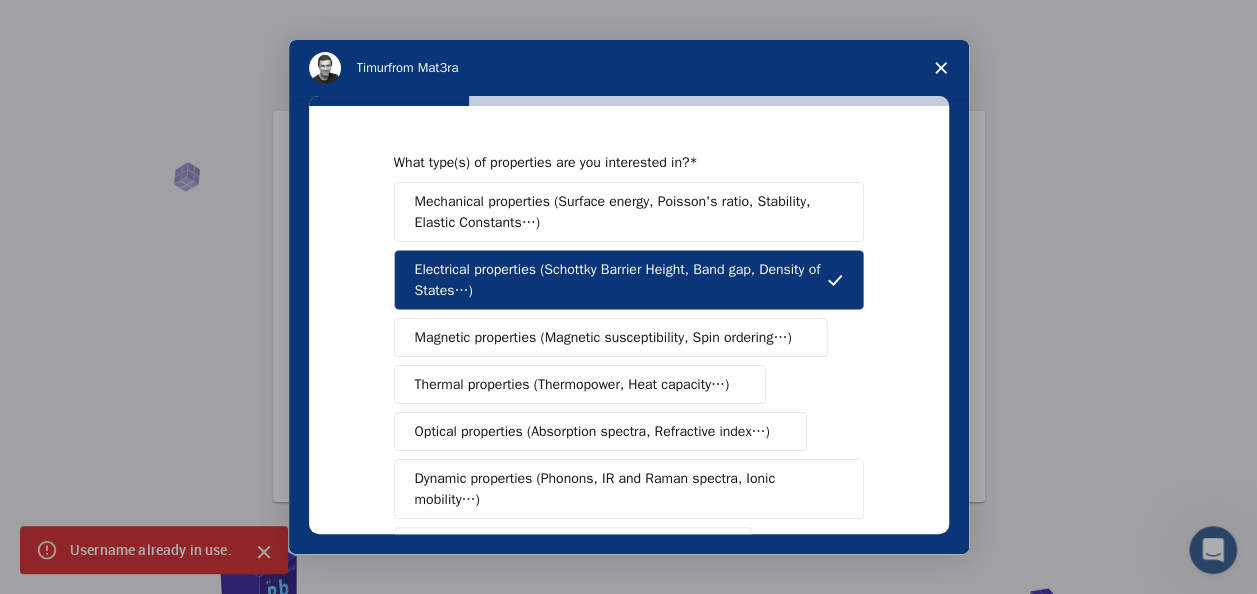 click on "Optical properties (Absorption spectra, Refractive index…)" at bounding box center [592, 431] 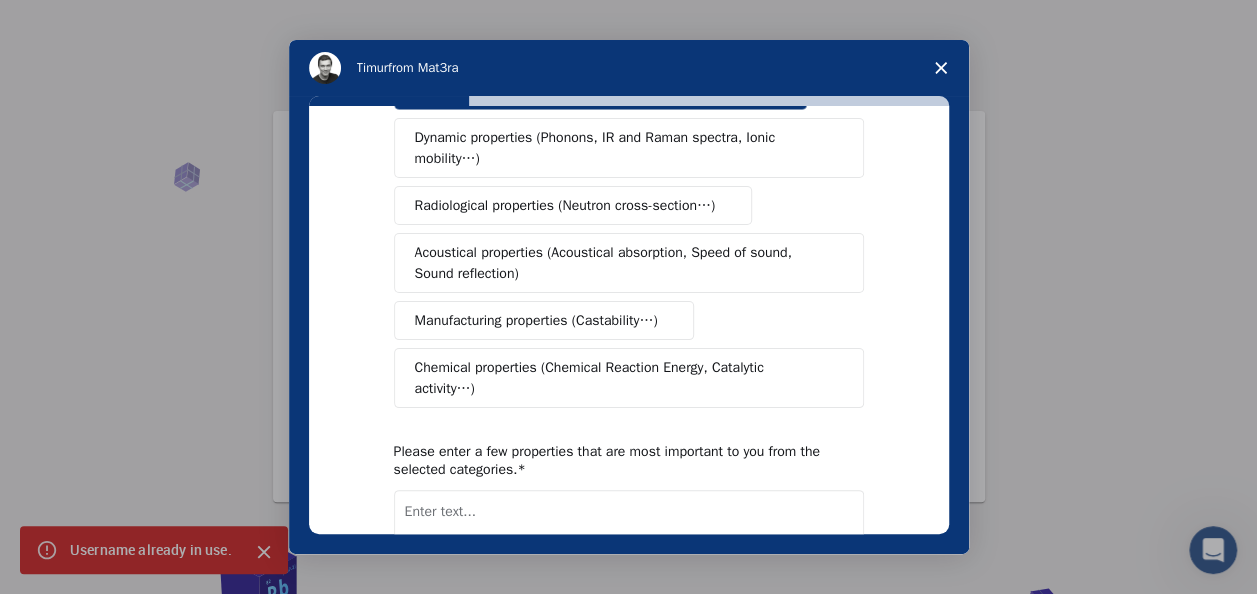 scroll, scrollTop: 349, scrollLeft: 0, axis: vertical 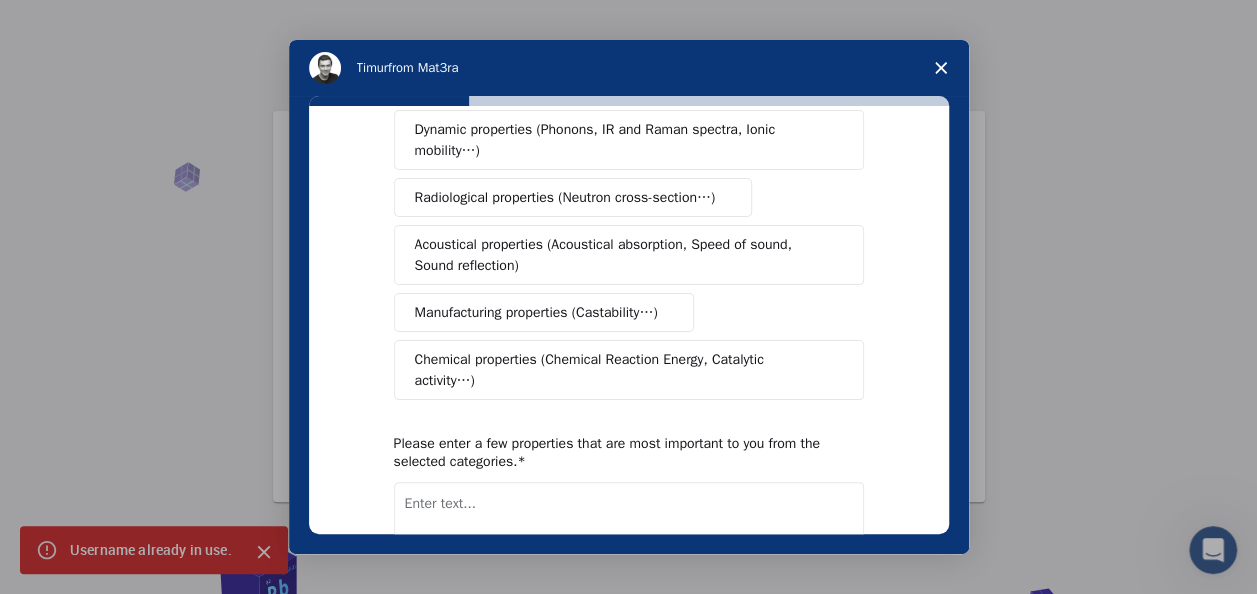 click on "Chemical properties (Chemical Reaction Energy, Catalytic activity…)" at bounding box center [621, 370] 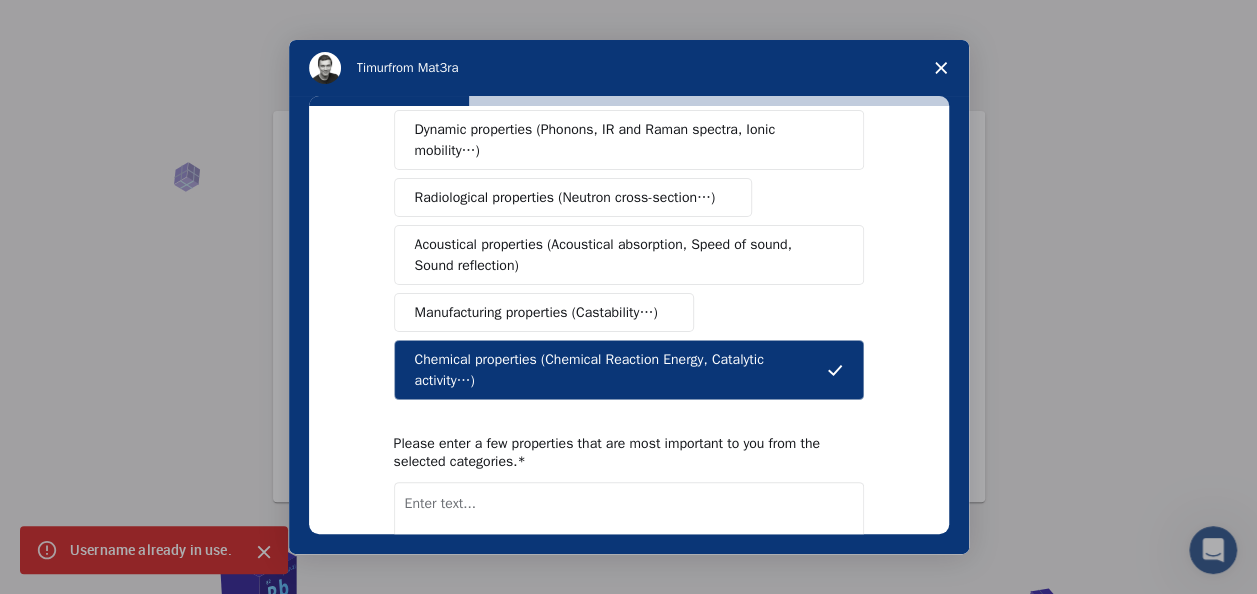 scroll, scrollTop: 468, scrollLeft: 0, axis: vertical 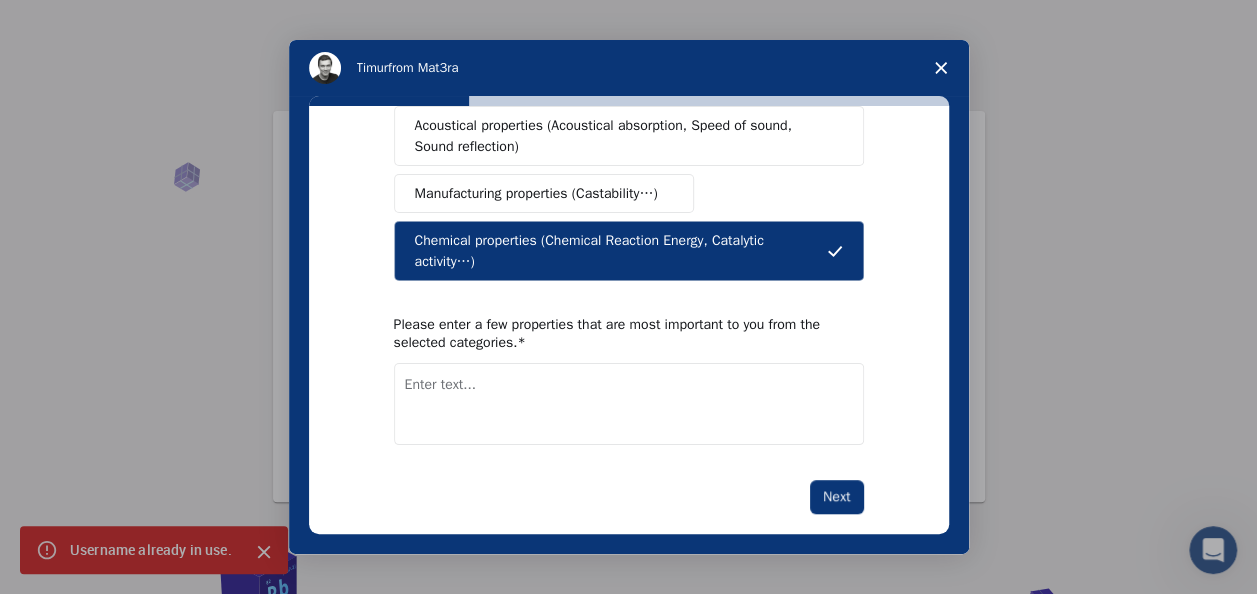 click at bounding box center (629, 404) 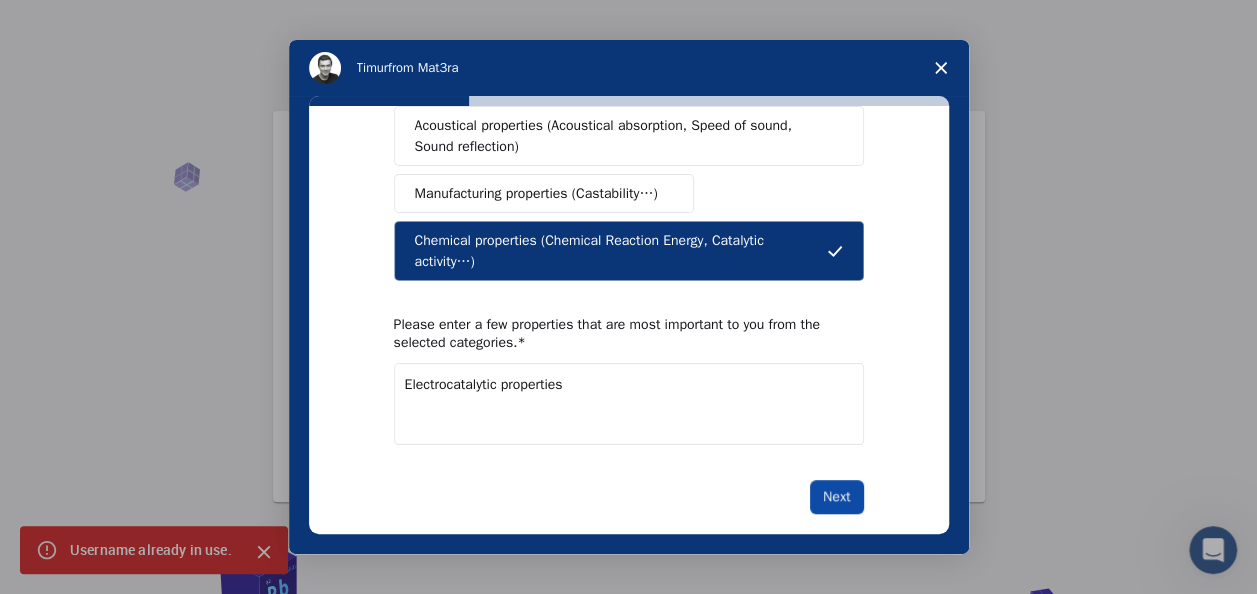 type on "Electrocatalytic properties" 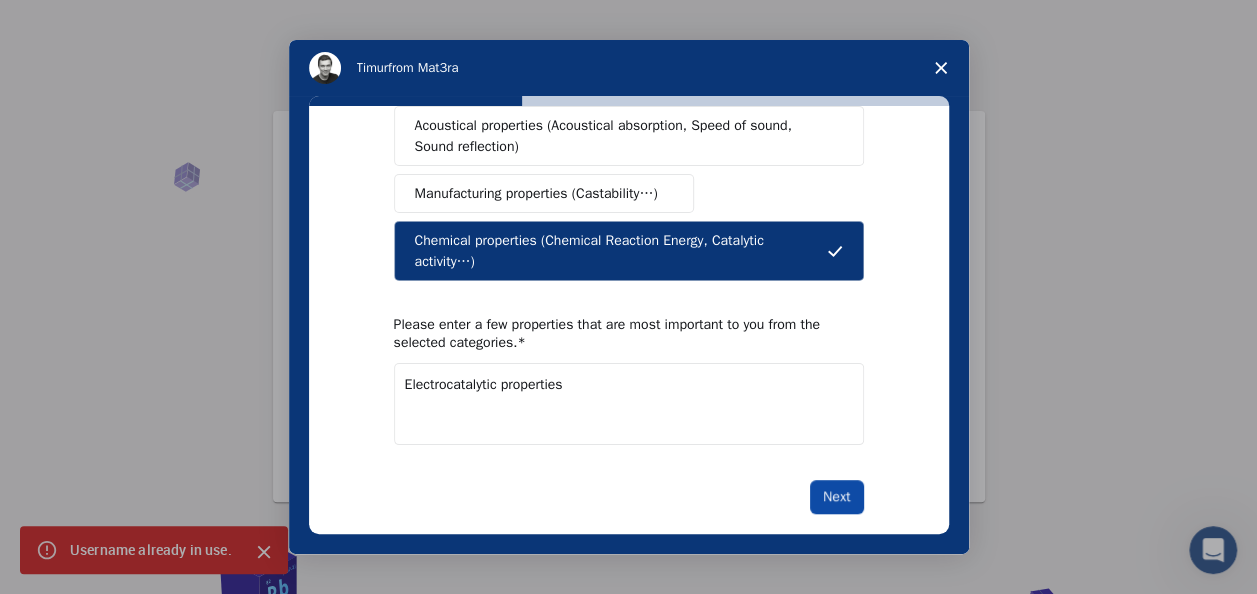 scroll, scrollTop: 0, scrollLeft: 0, axis: both 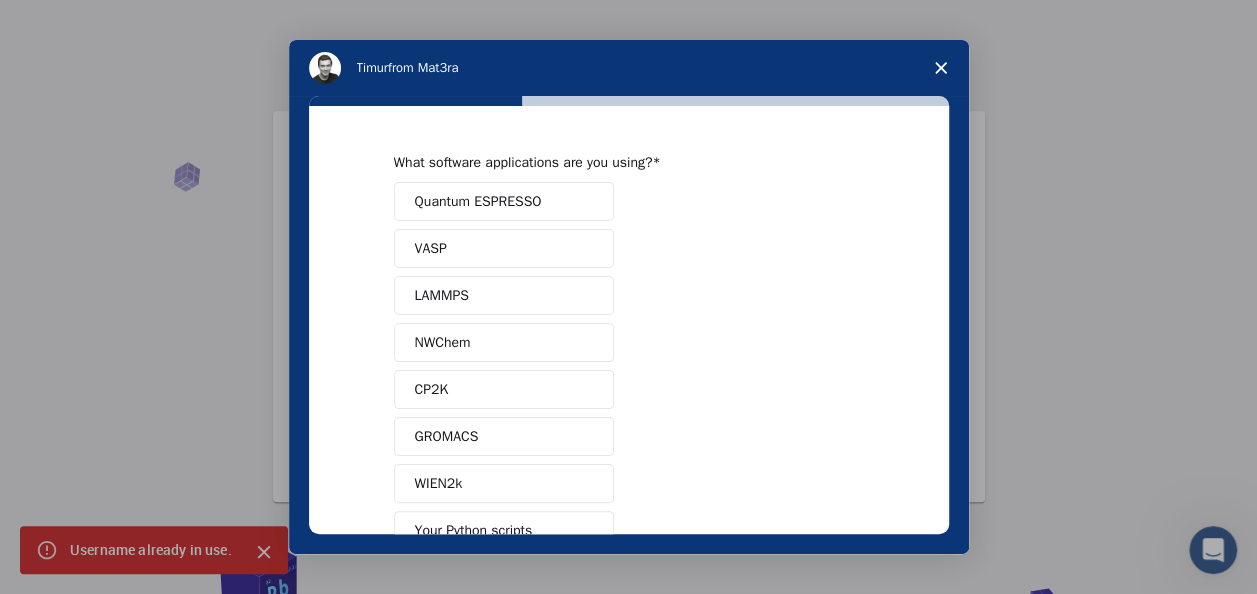 click at bounding box center [585, 202] 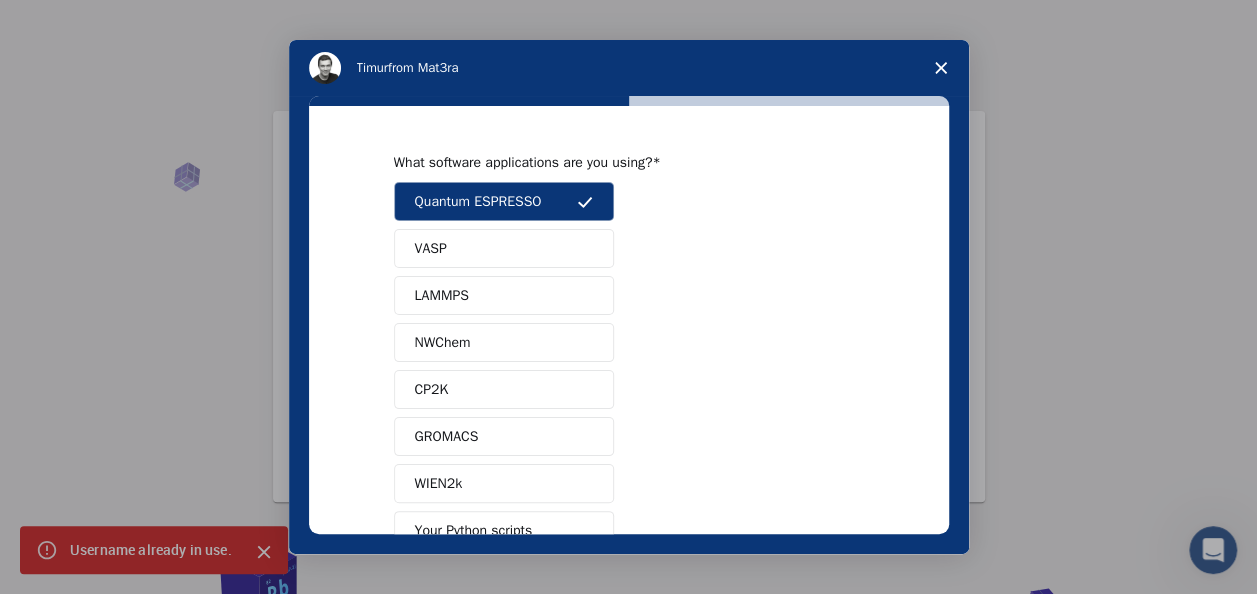 scroll, scrollTop: 220, scrollLeft: 0, axis: vertical 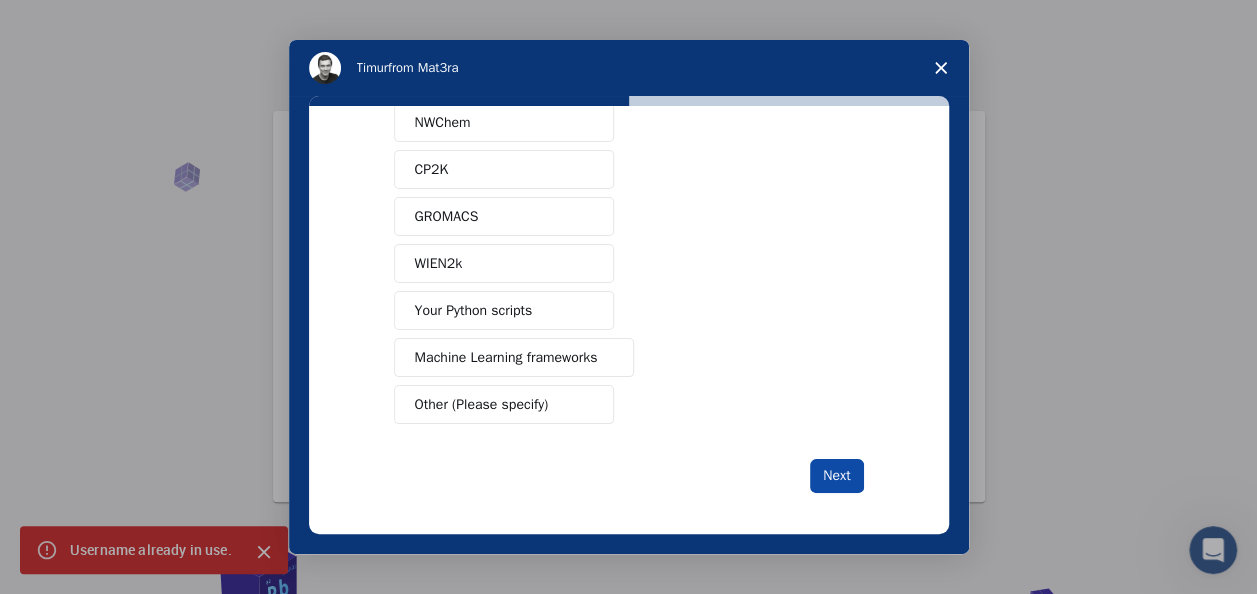 click on "Next" at bounding box center [836, 476] 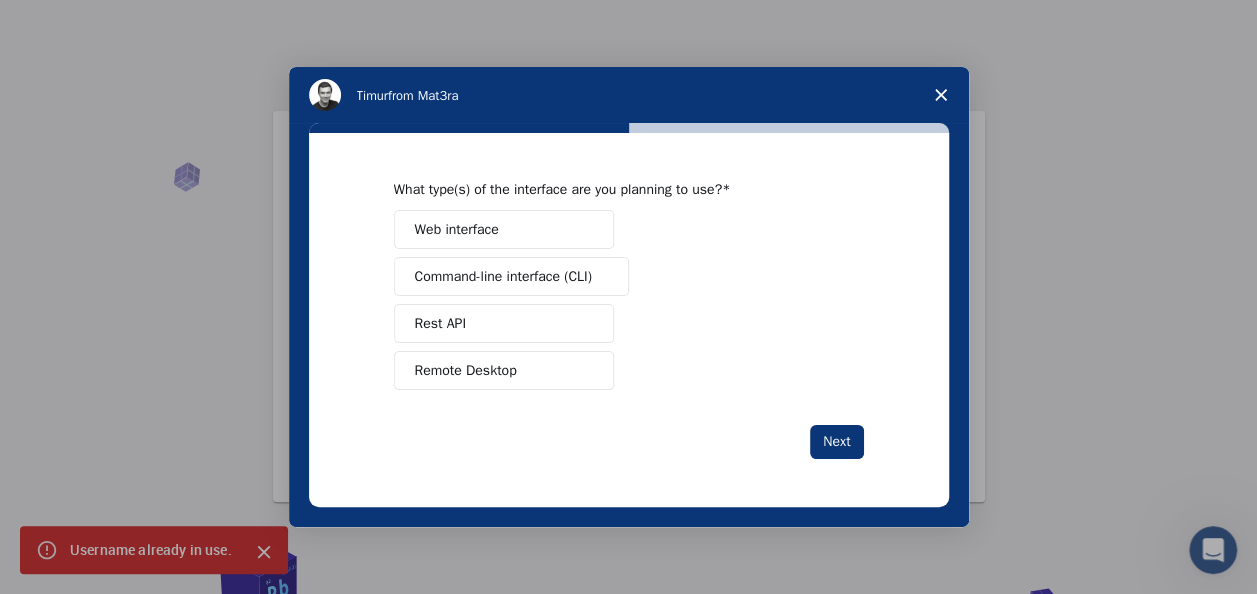 click on "Web interface" at bounding box center [504, 229] 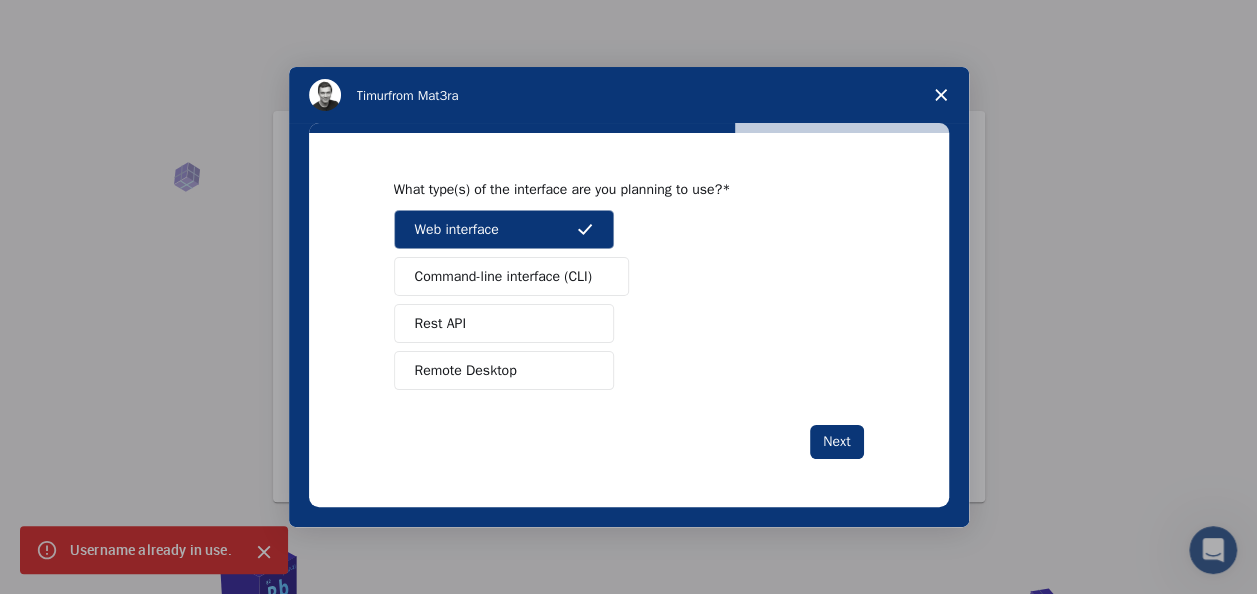 click on "Command-line interface (CLI)" at bounding box center [503, 276] 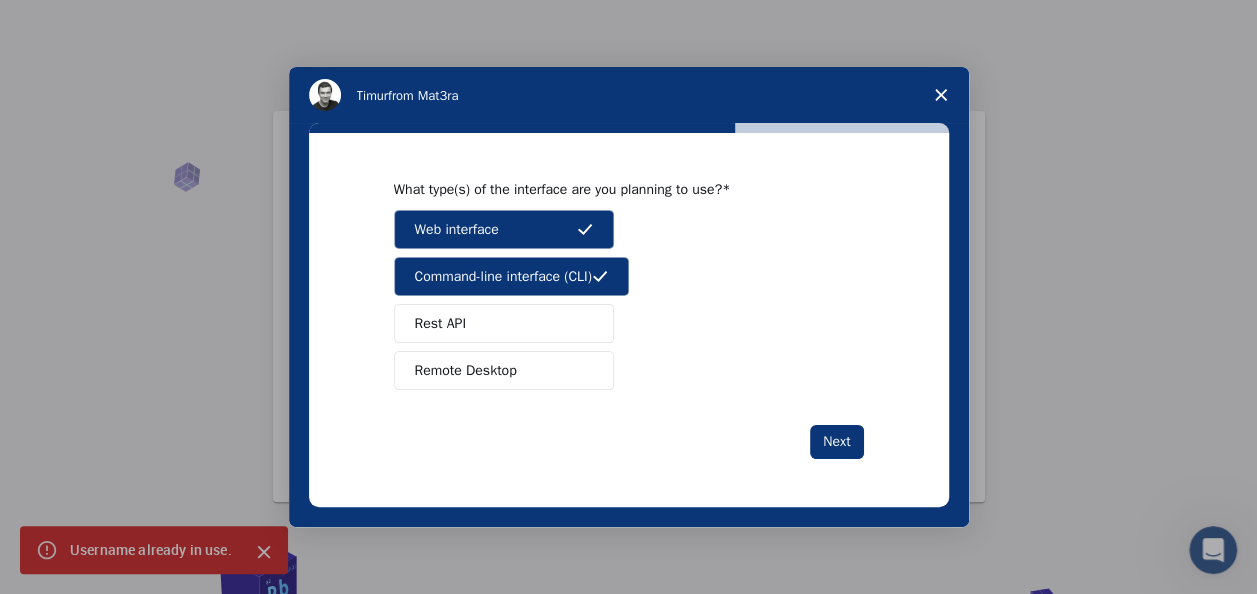 click on "Remote Desktop" at bounding box center (466, 370) 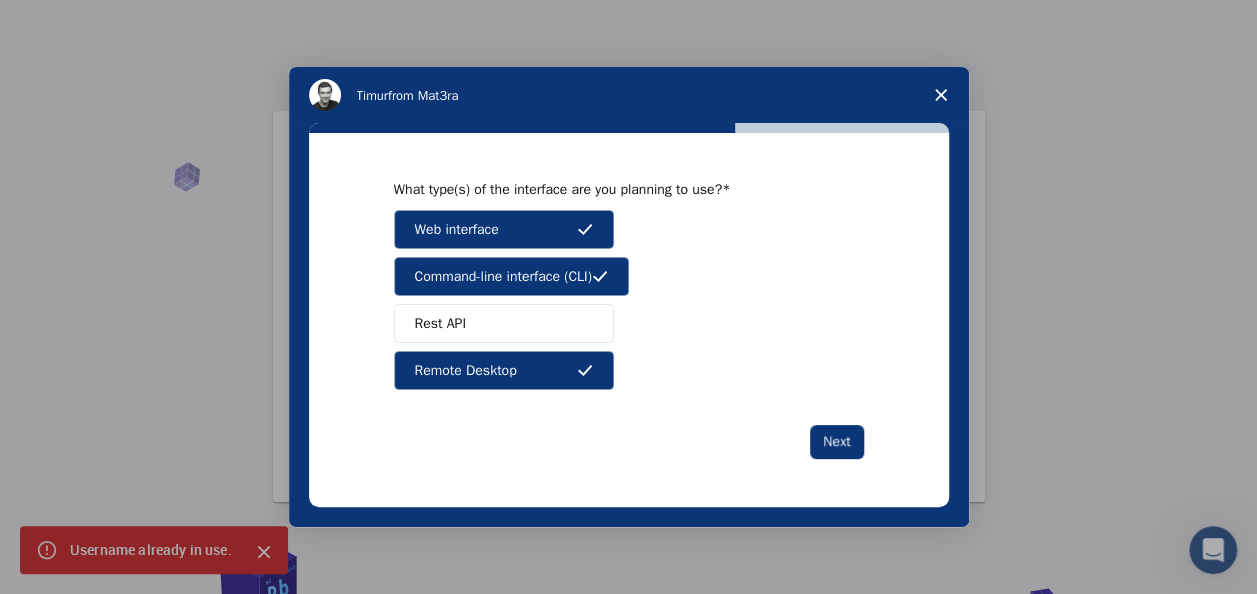 click on "Command-line interface (CLI)" at bounding box center (503, 276) 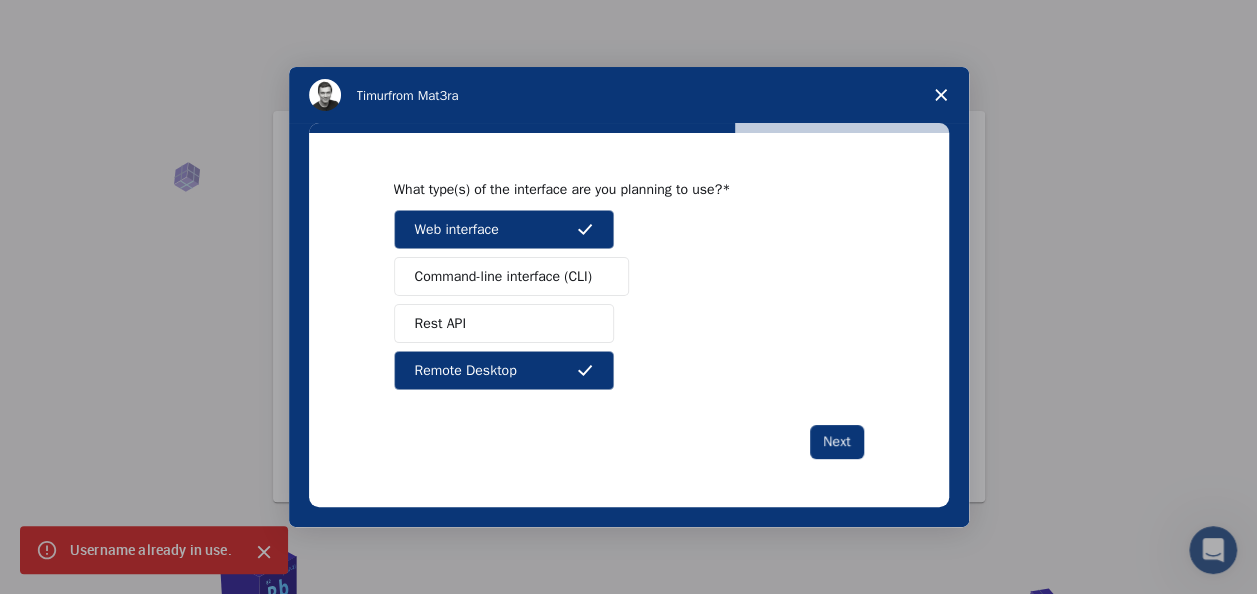 click on "Web interface Command-line interface (CLI) Rest API Remote Desktop" at bounding box center (629, 300) 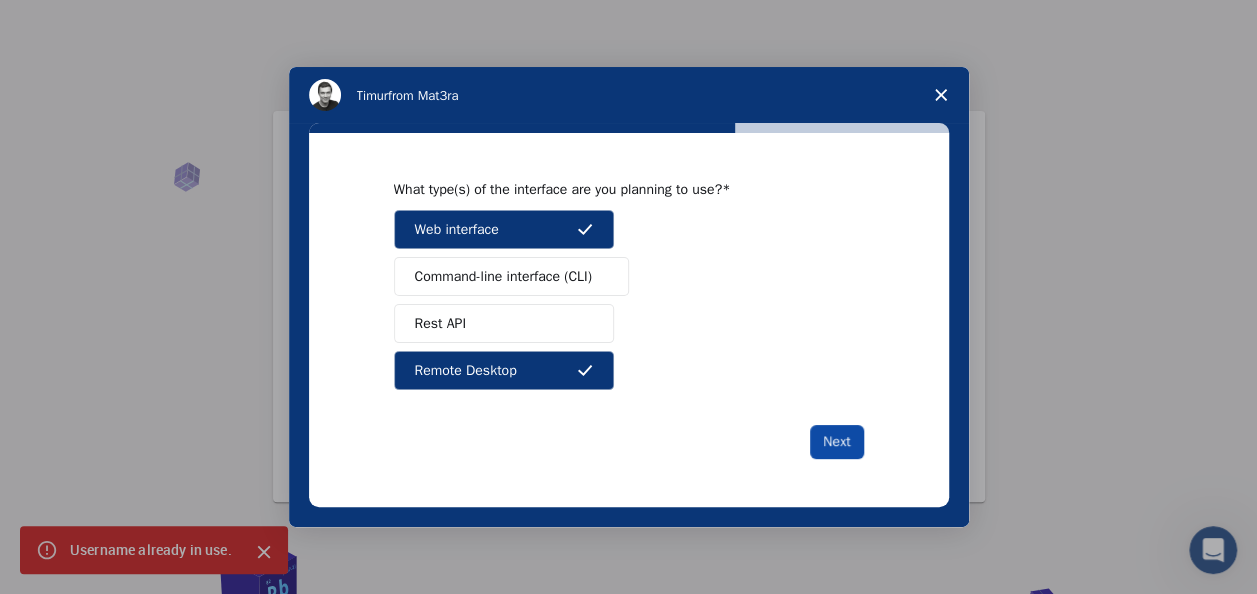 click on "Next" at bounding box center (836, 442) 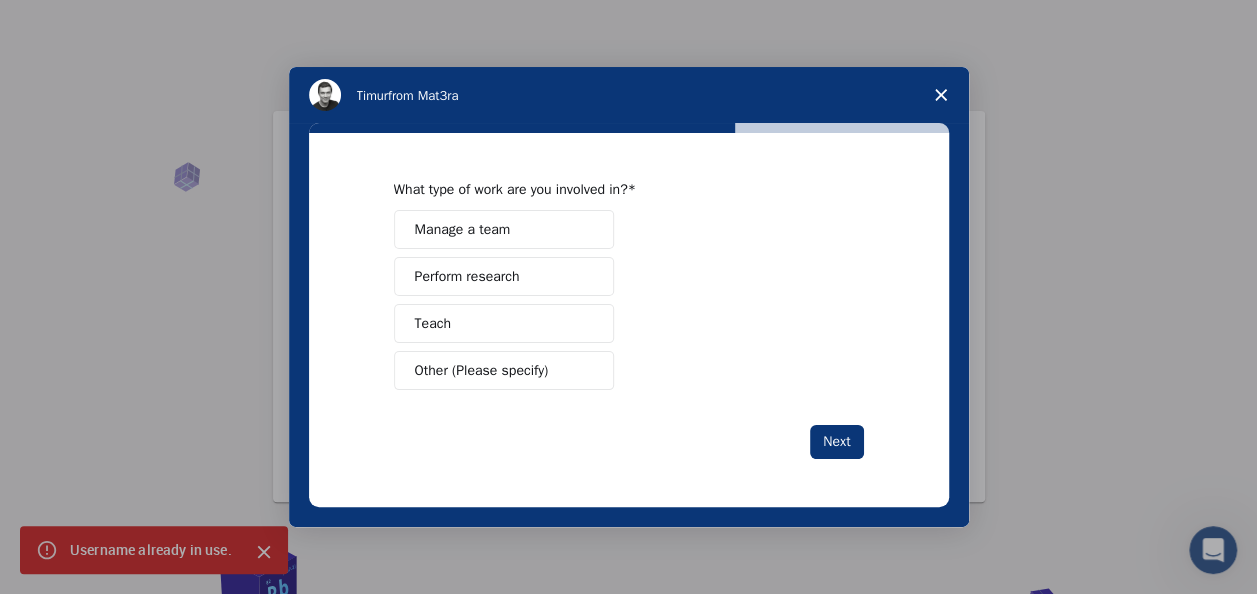 click on "Teach" at bounding box center [504, 323] 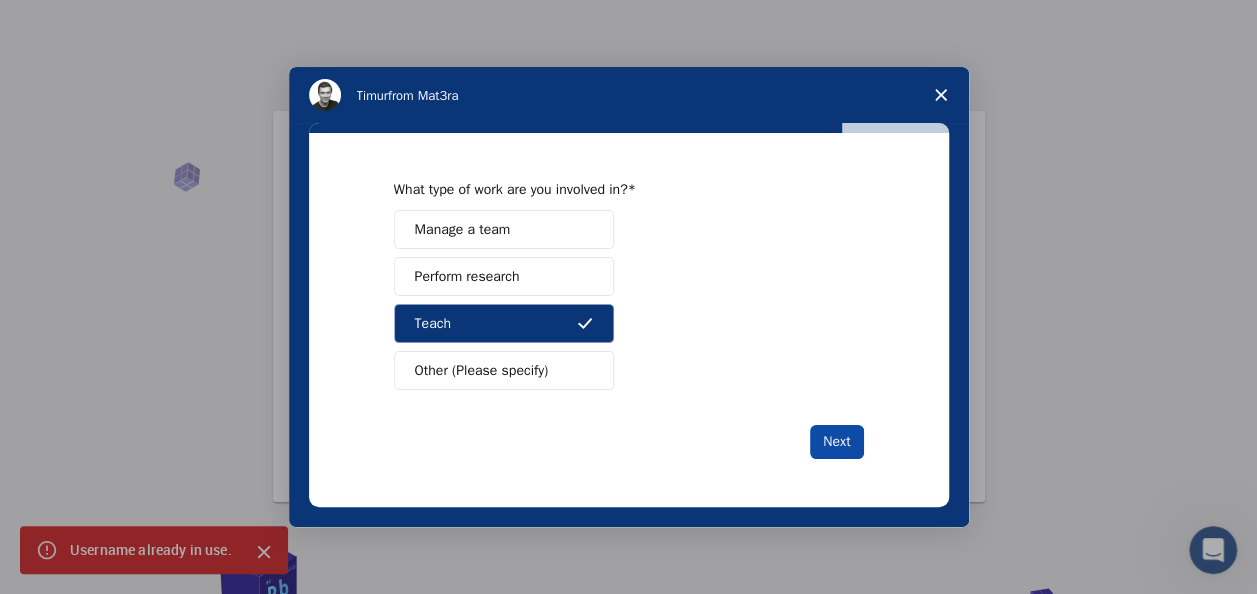 click on "Next" at bounding box center (836, 442) 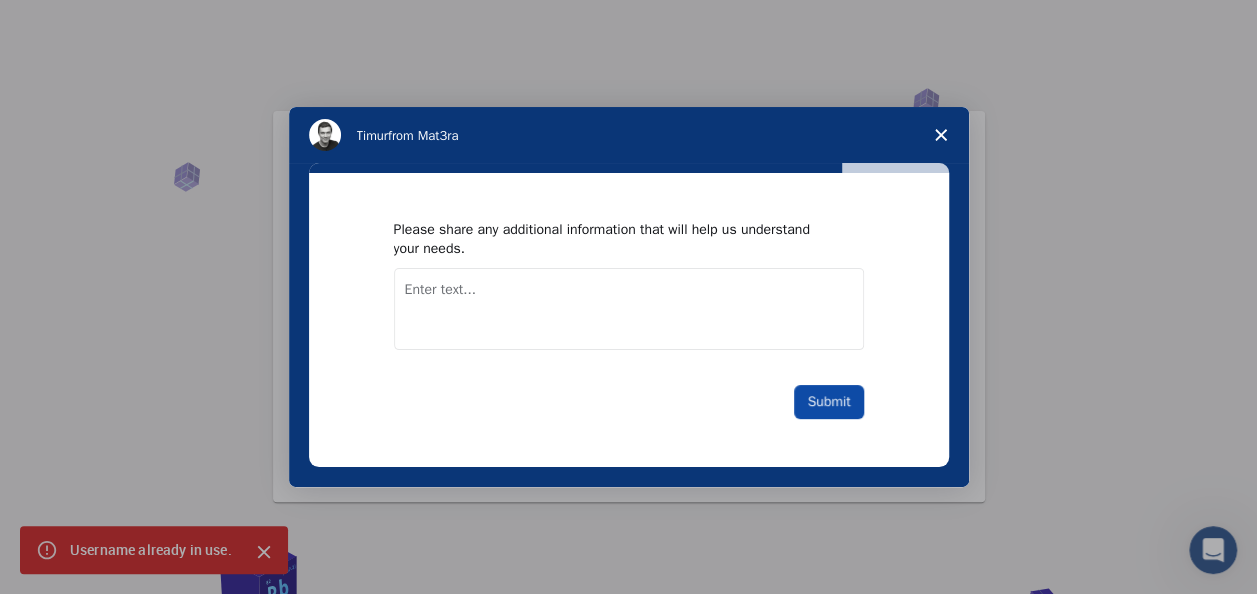 click on "Submit" at bounding box center (828, 402) 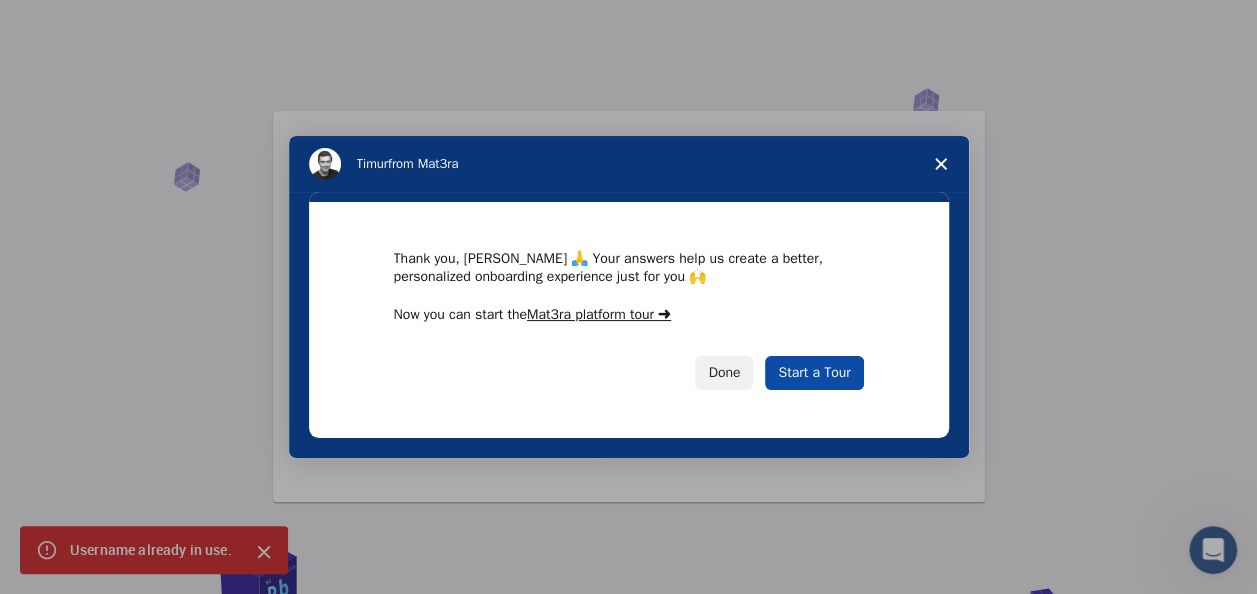 click on "Start a Tour" at bounding box center [814, 373] 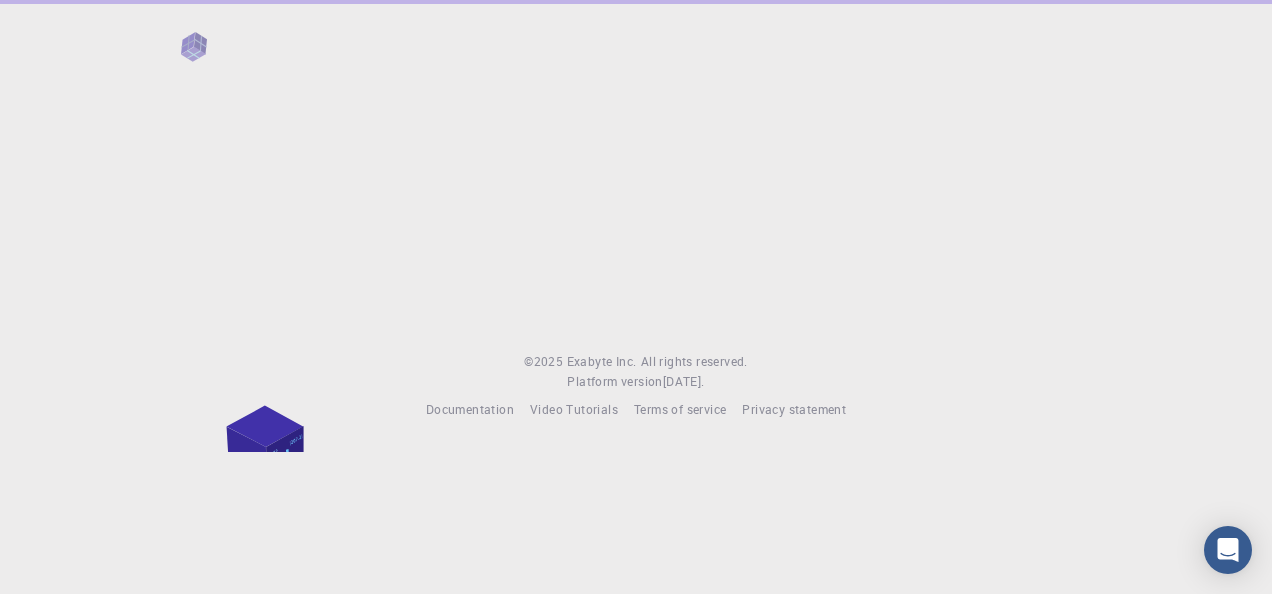 scroll, scrollTop: 0, scrollLeft: 0, axis: both 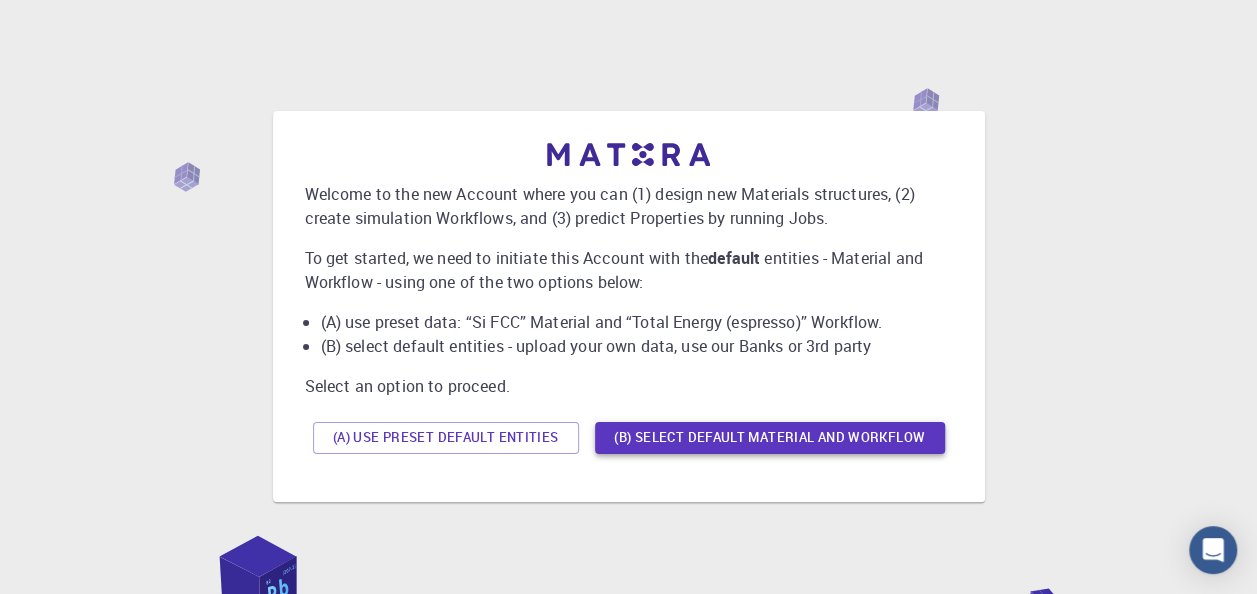 click on "(B) Select default material and workflow" at bounding box center [770, 438] 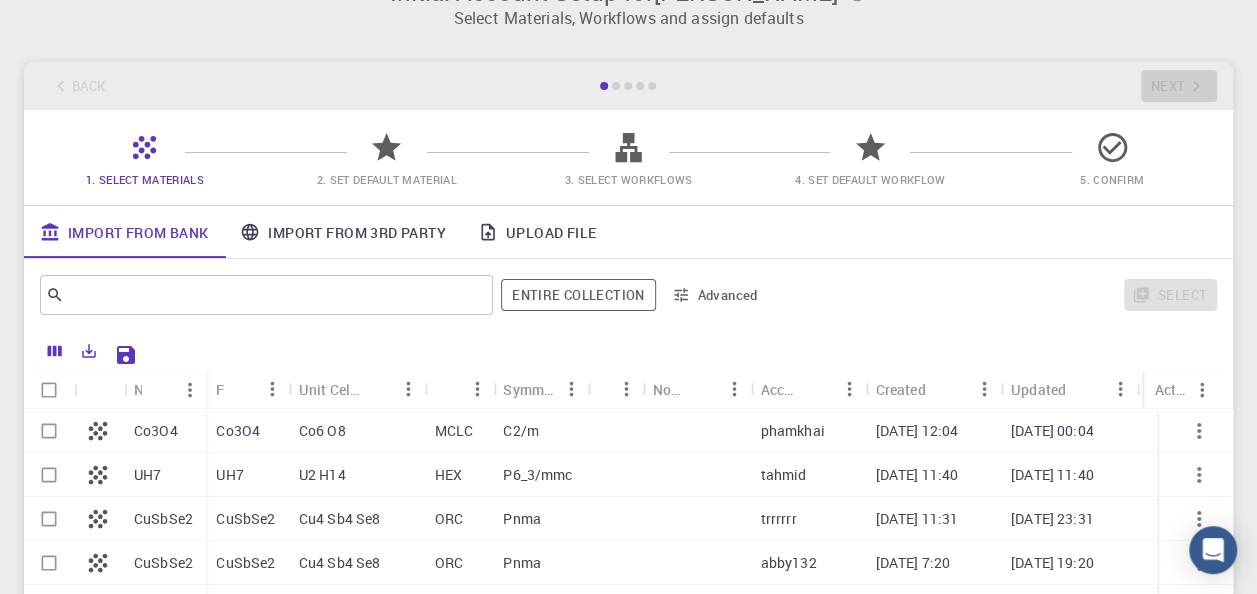scroll, scrollTop: 44, scrollLeft: 0, axis: vertical 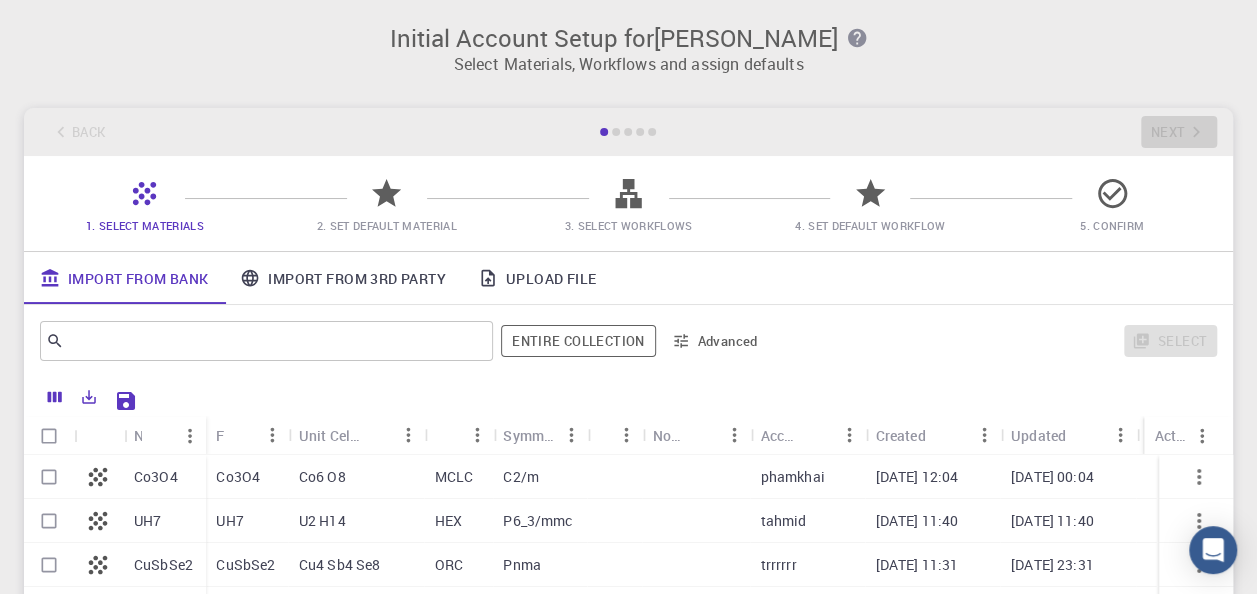 click at bounding box center (49, 477) 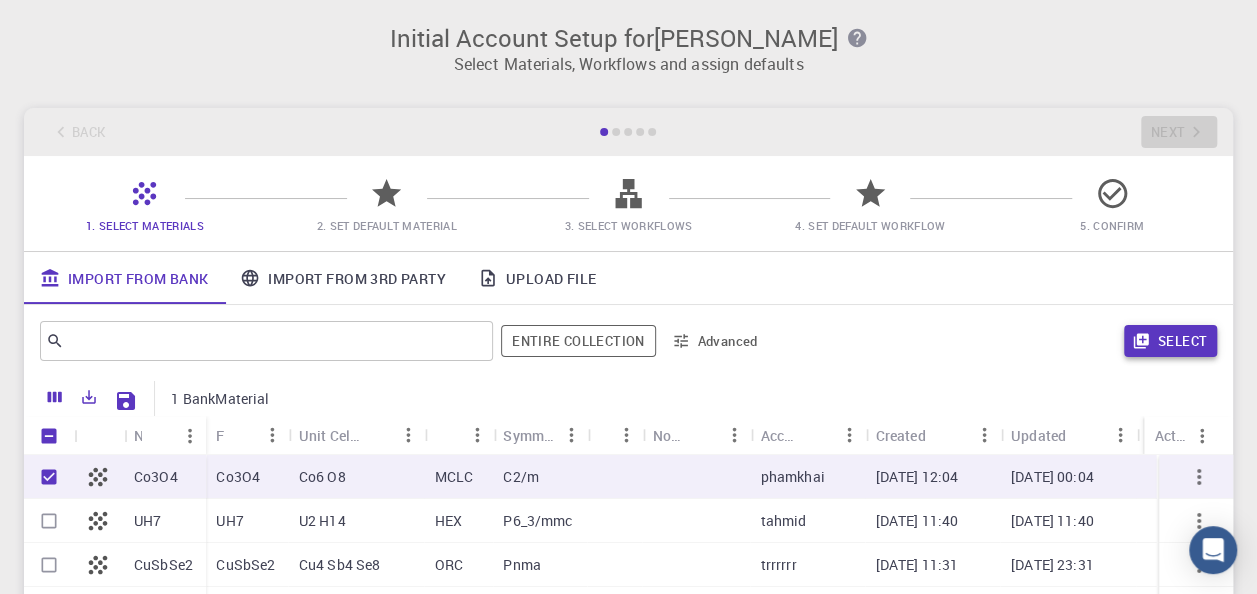 click on "Select" at bounding box center [1170, 341] 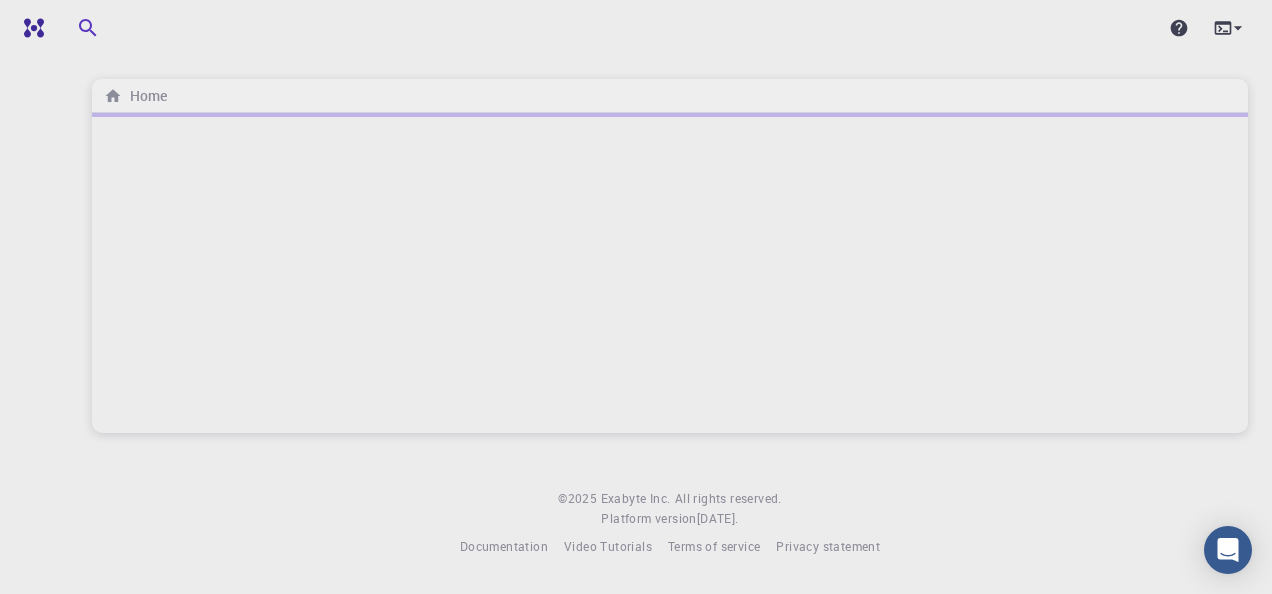 scroll, scrollTop: 0, scrollLeft: 0, axis: both 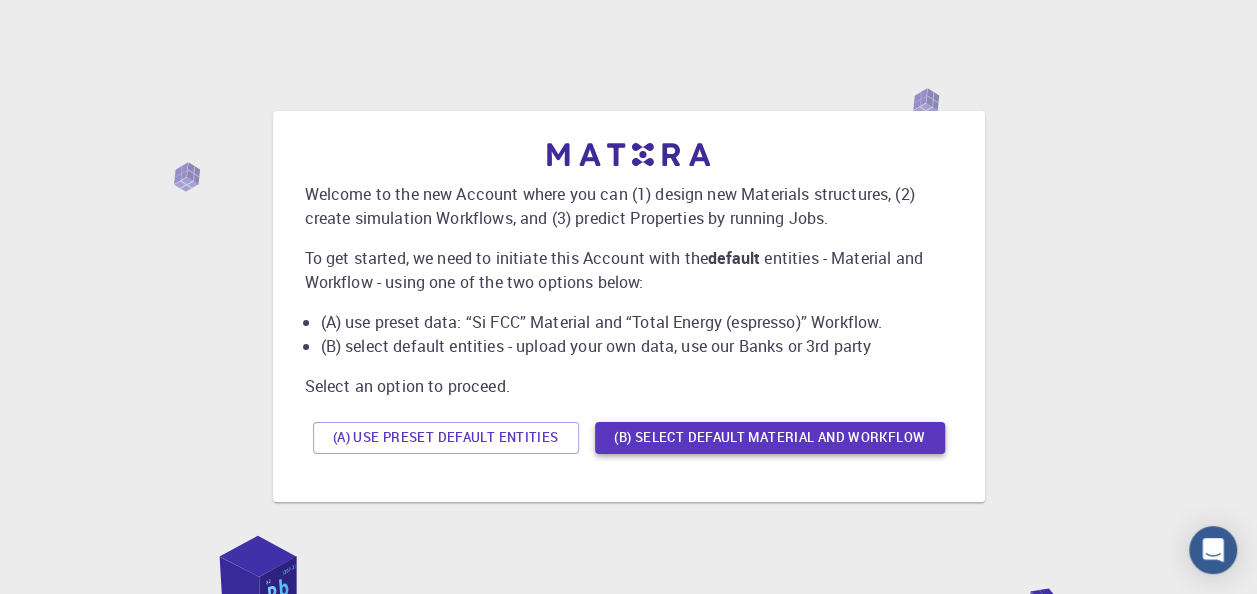 click on "(B) Select default material and workflow" at bounding box center [770, 438] 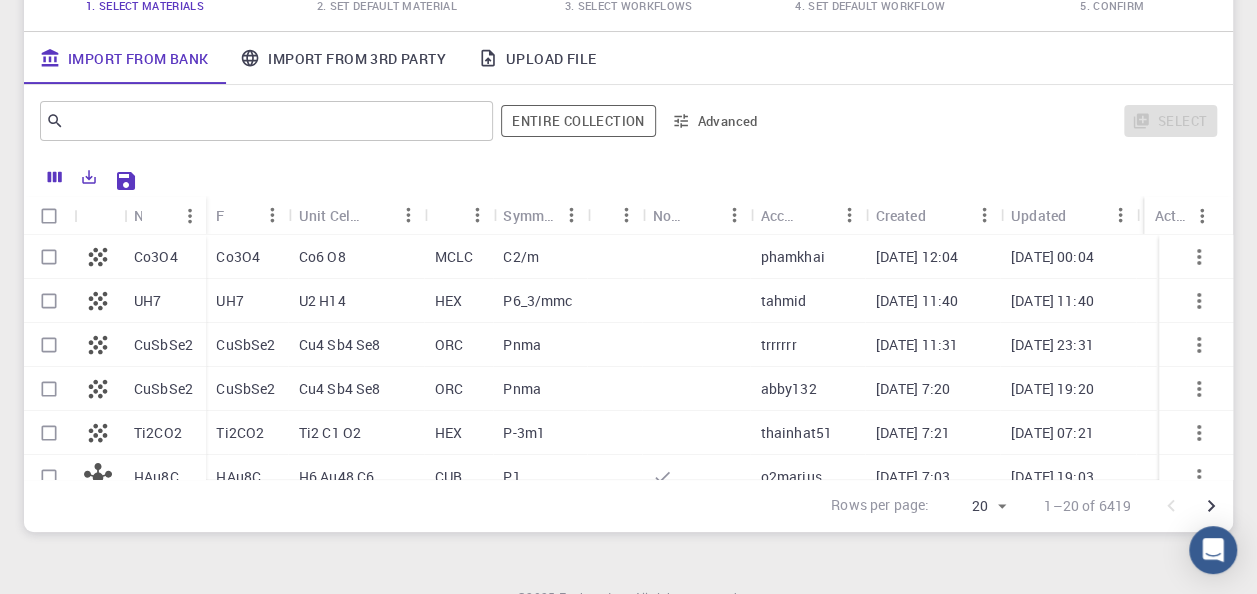 scroll, scrollTop: 226, scrollLeft: 0, axis: vertical 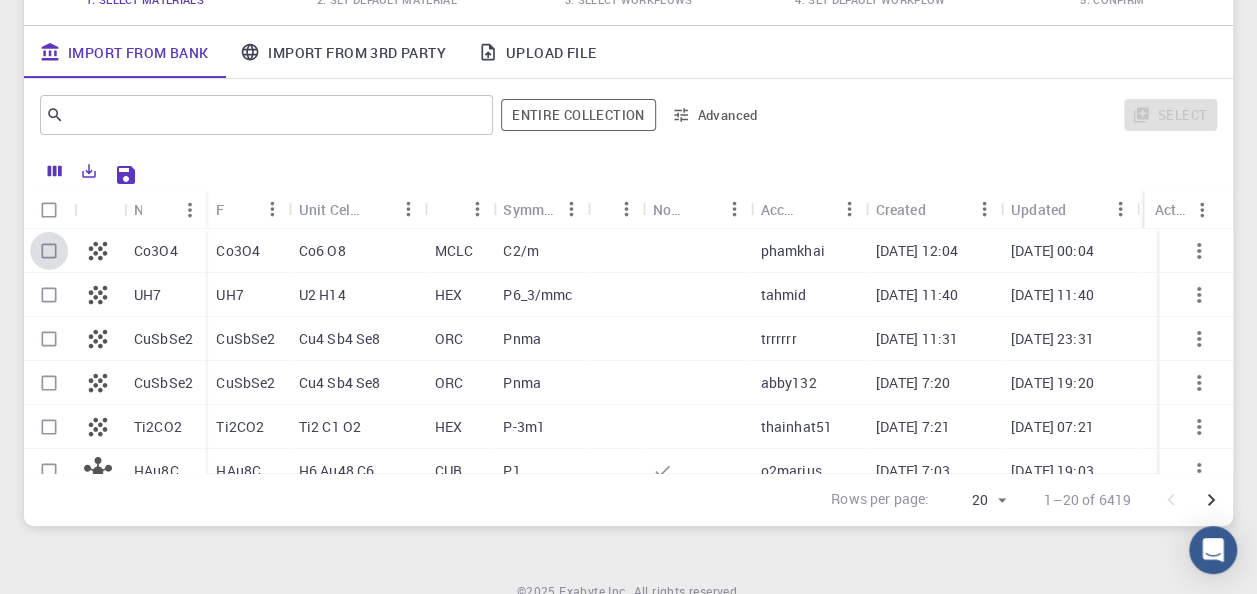 click at bounding box center [49, 251] 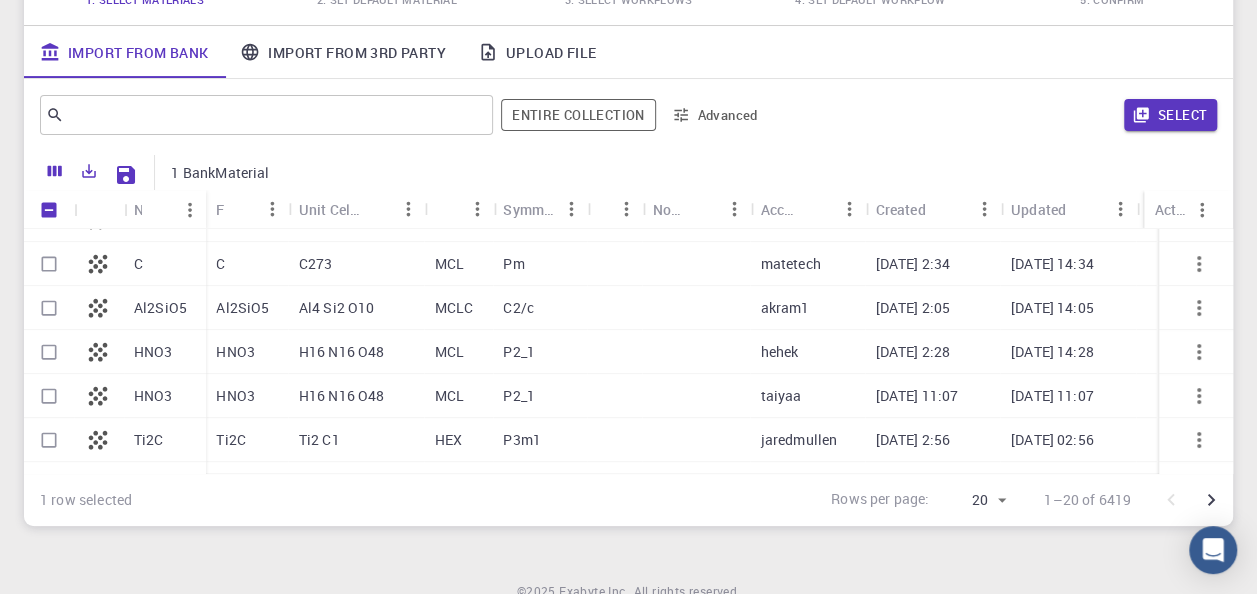 scroll, scrollTop: 430, scrollLeft: 0, axis: vertical 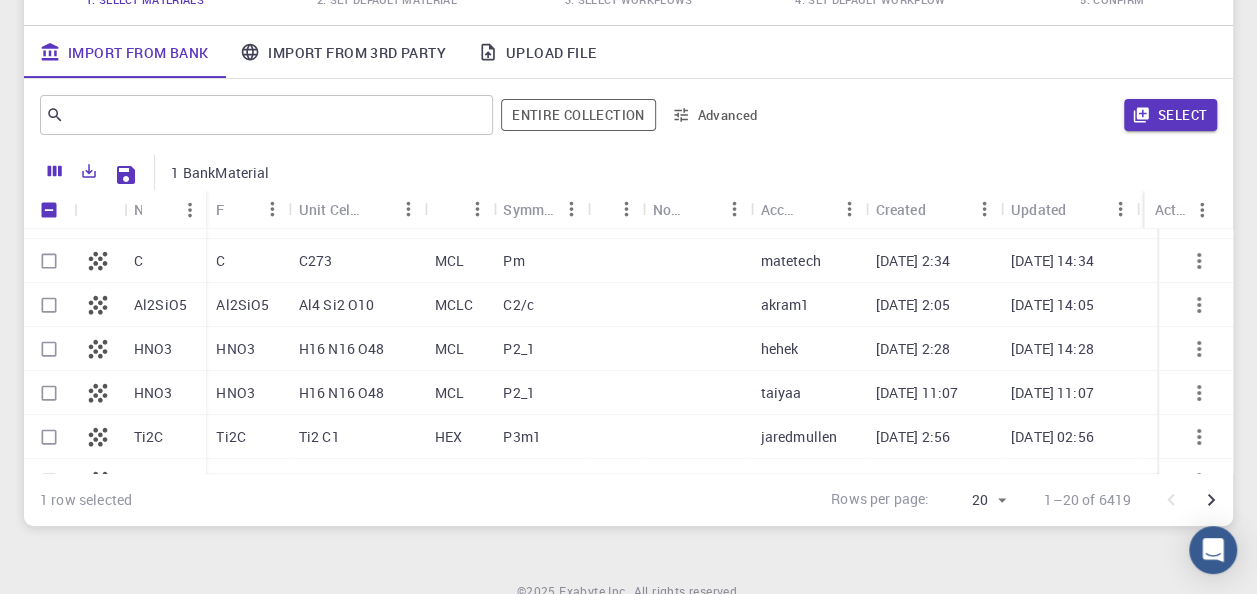 click at bounding box center (49, 349) 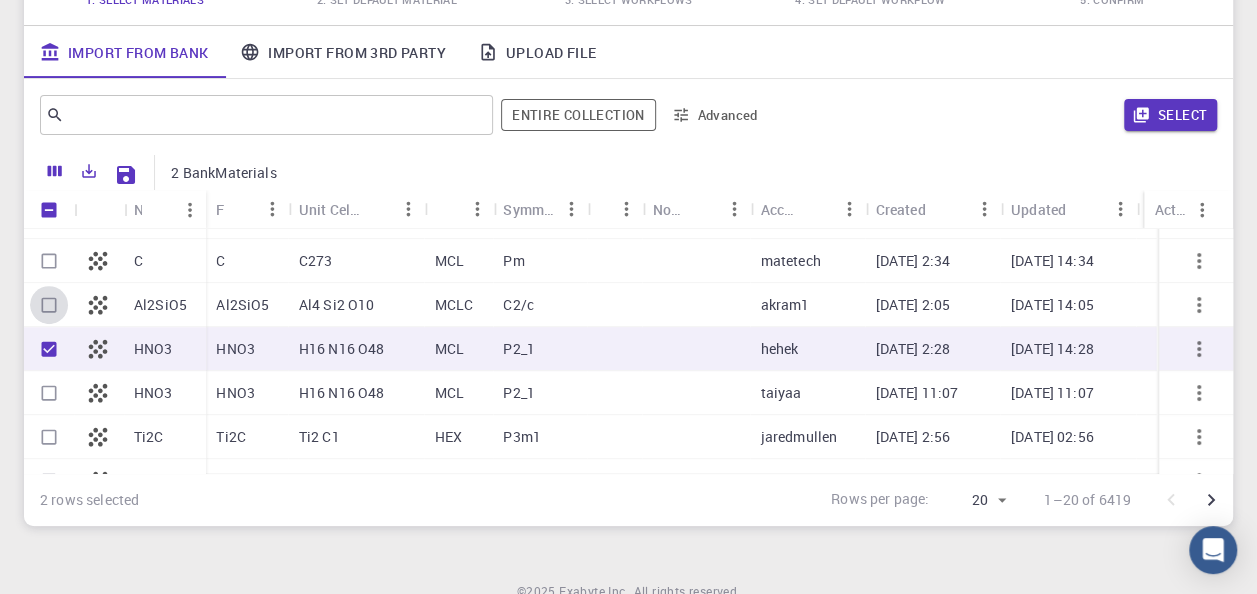 click at bounding box center (49, 305) 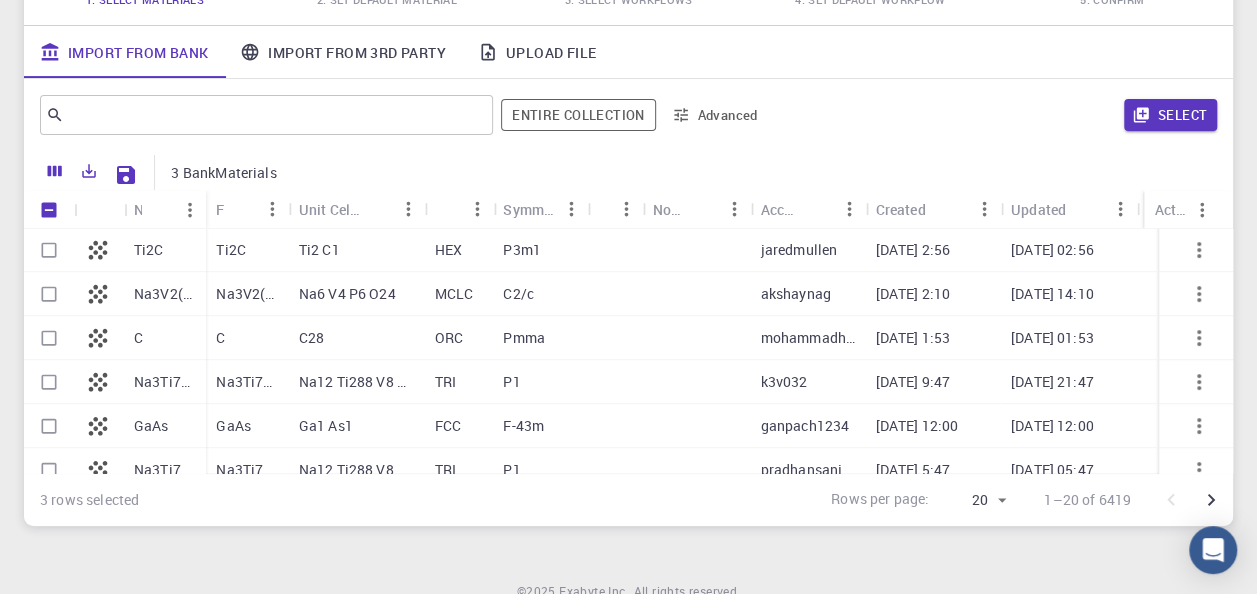 scroll, scrollTop: 635, scrollLeft: 0, axis: vertical 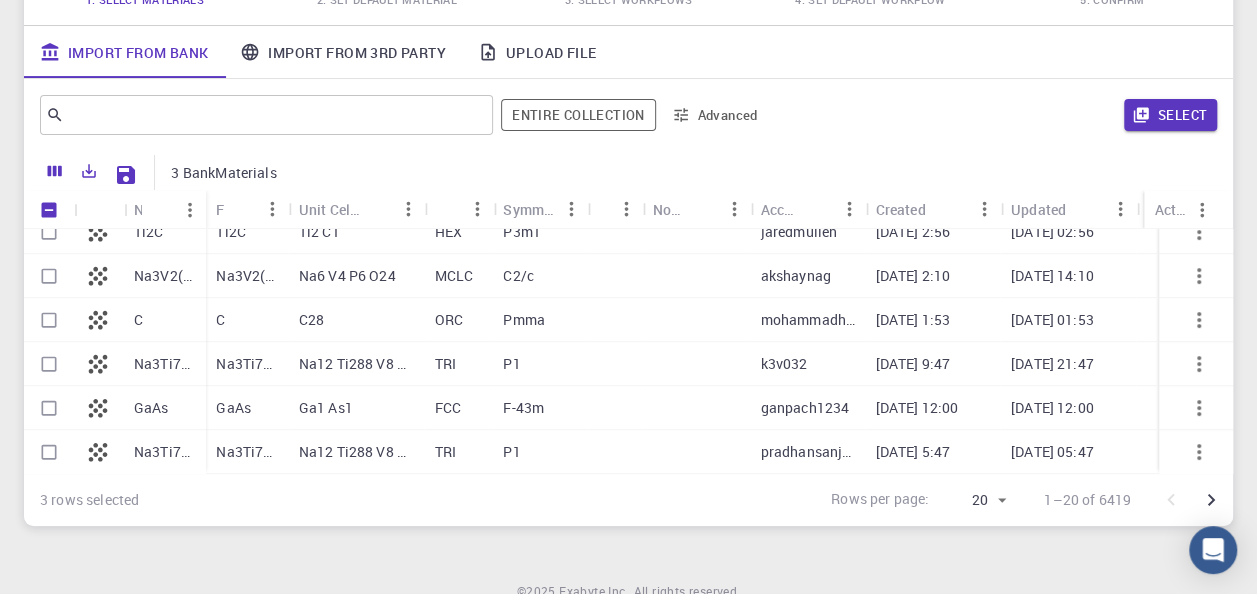 click at bounding box center [49, 320] 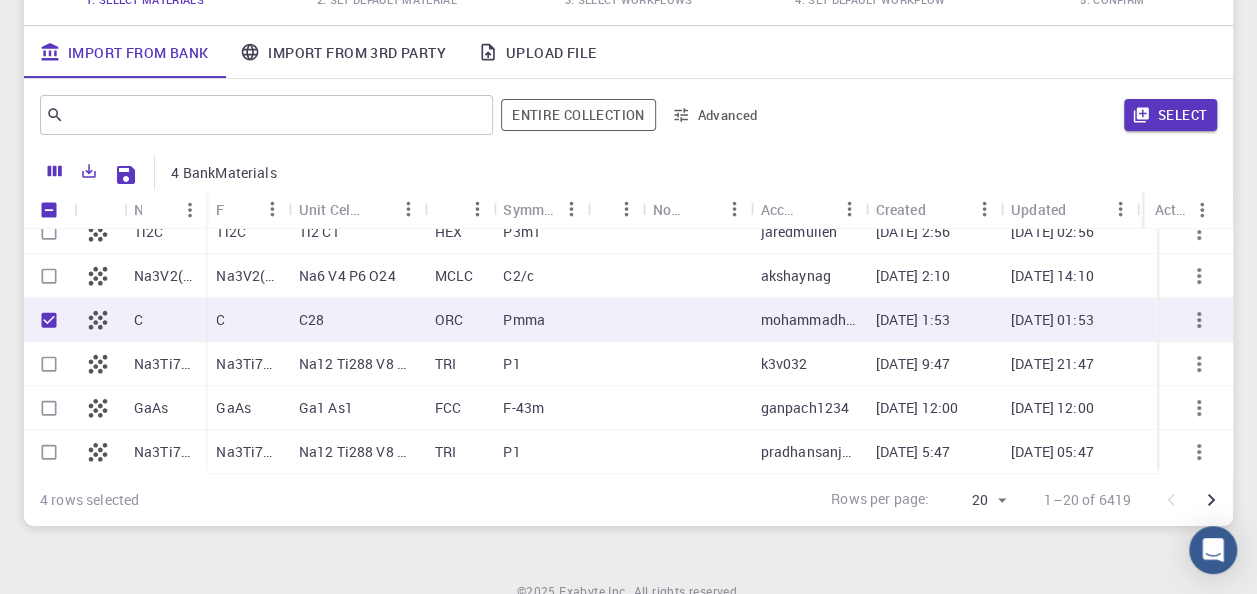 scroll, scrollTop: 0, scrollLeft: 0, axis: both 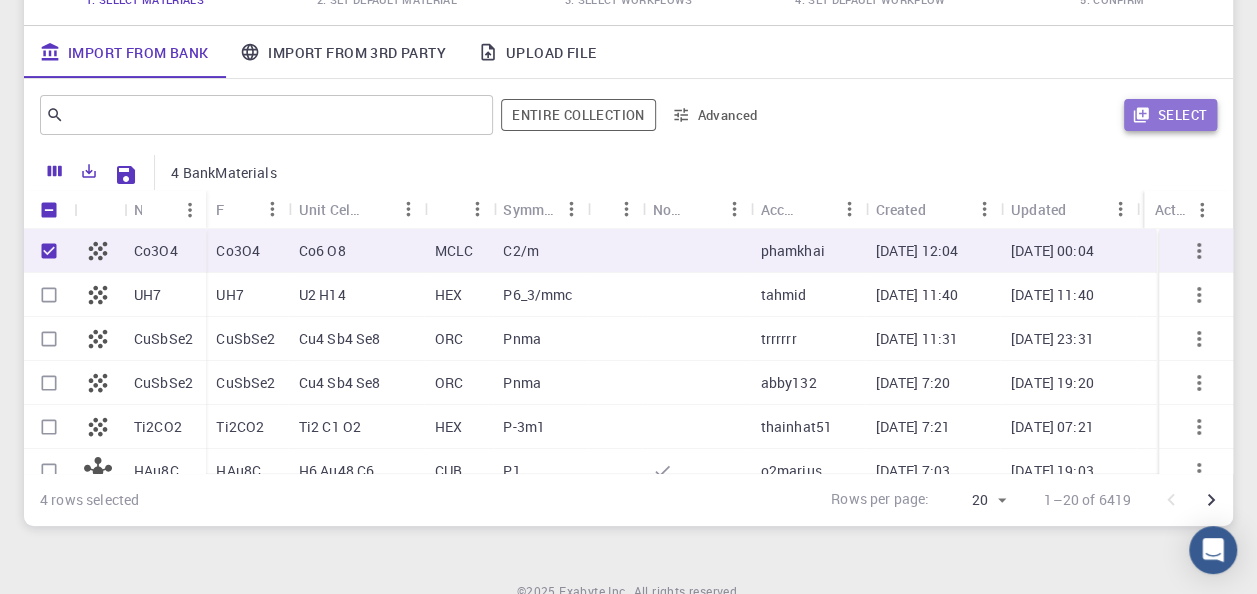 click 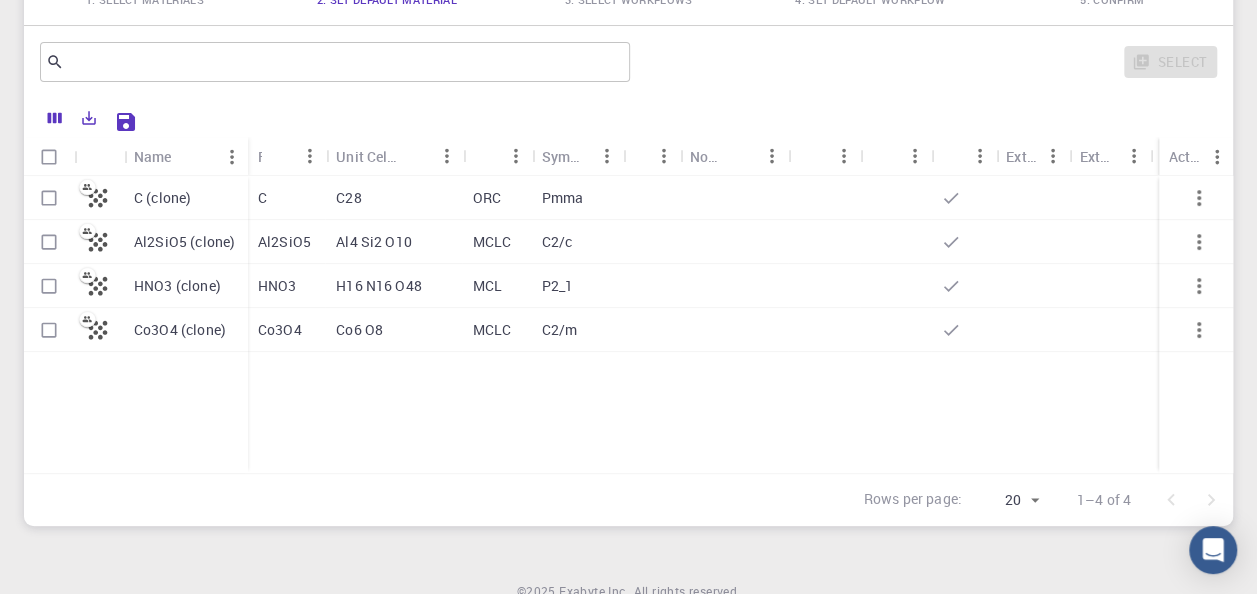 scroll, scrollTop: 0, scrollLeft: 0, axis: both 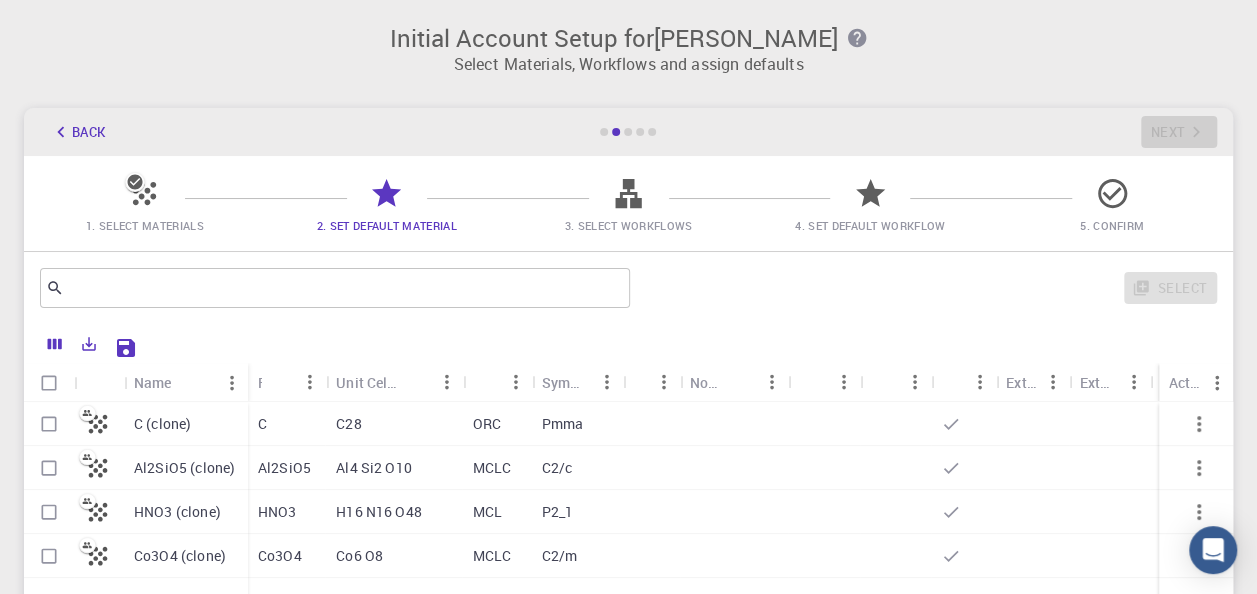 click on "3. Select Workflows" at bounding box center (629, 225) 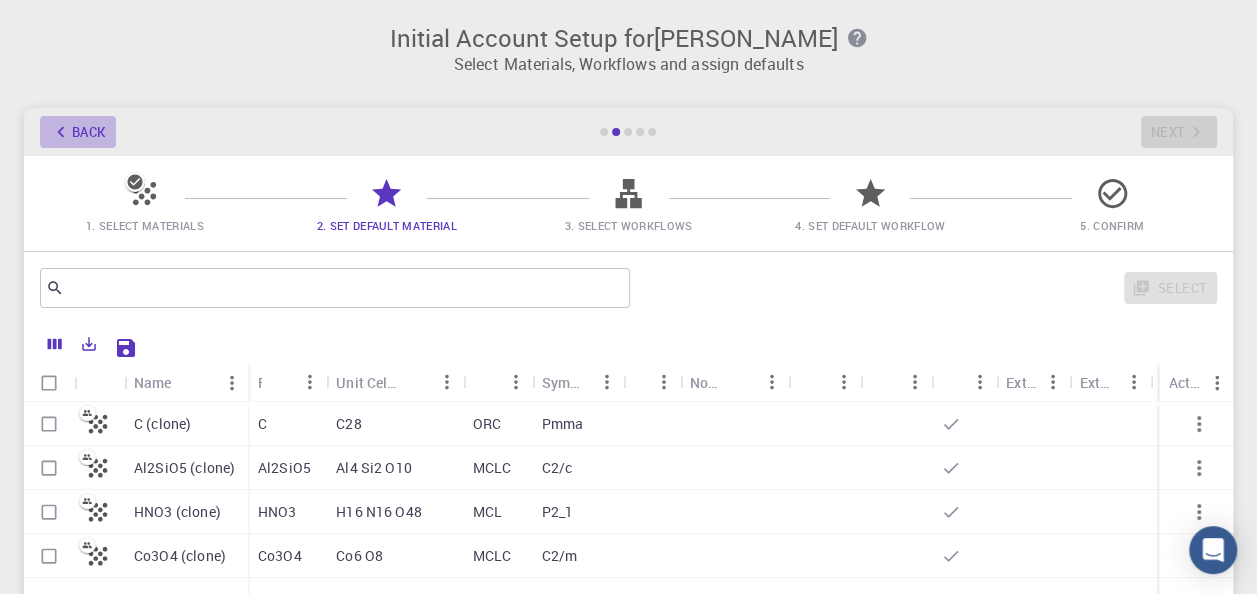 click 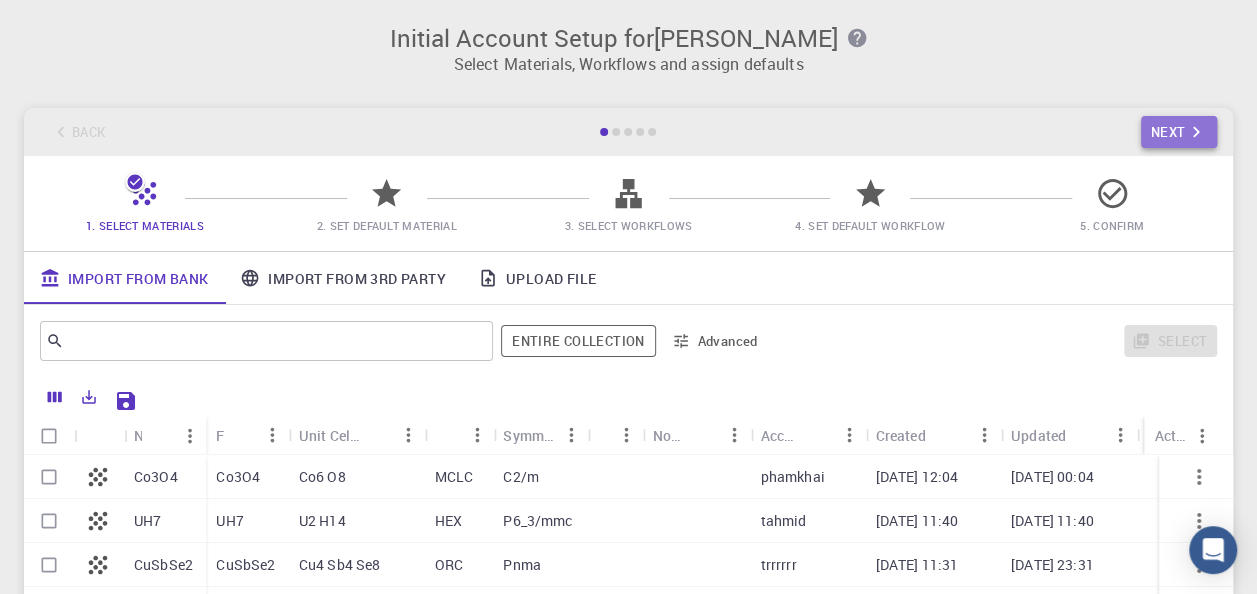 click on "Next" at bounding box center (1179, 132) 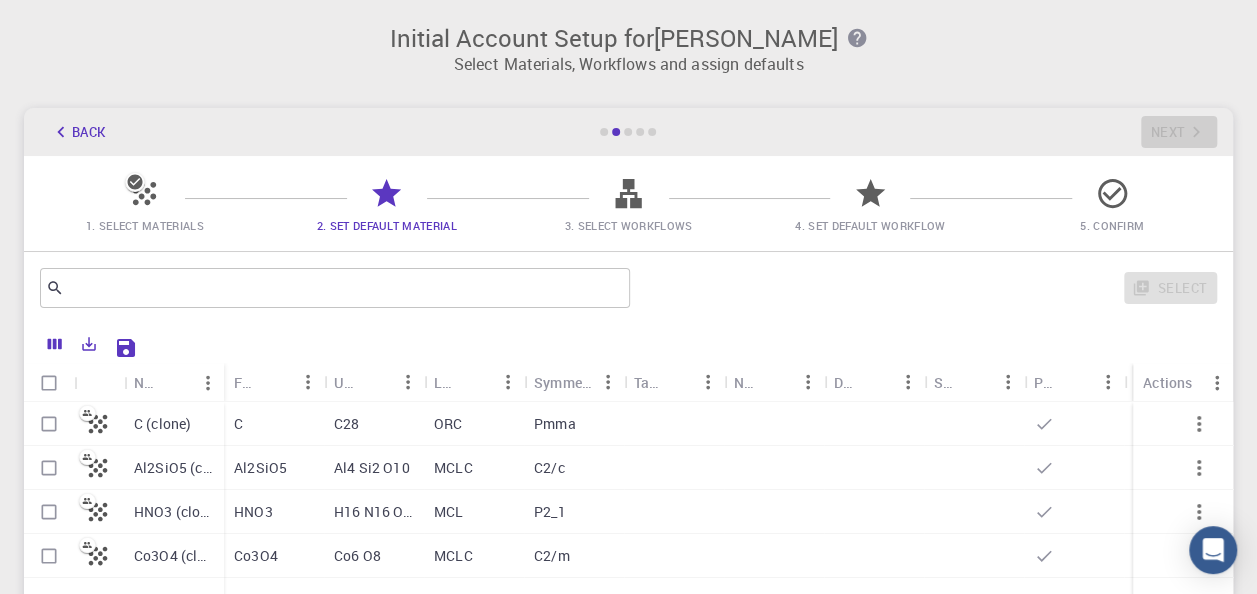 click at bounding box center [49, 556] 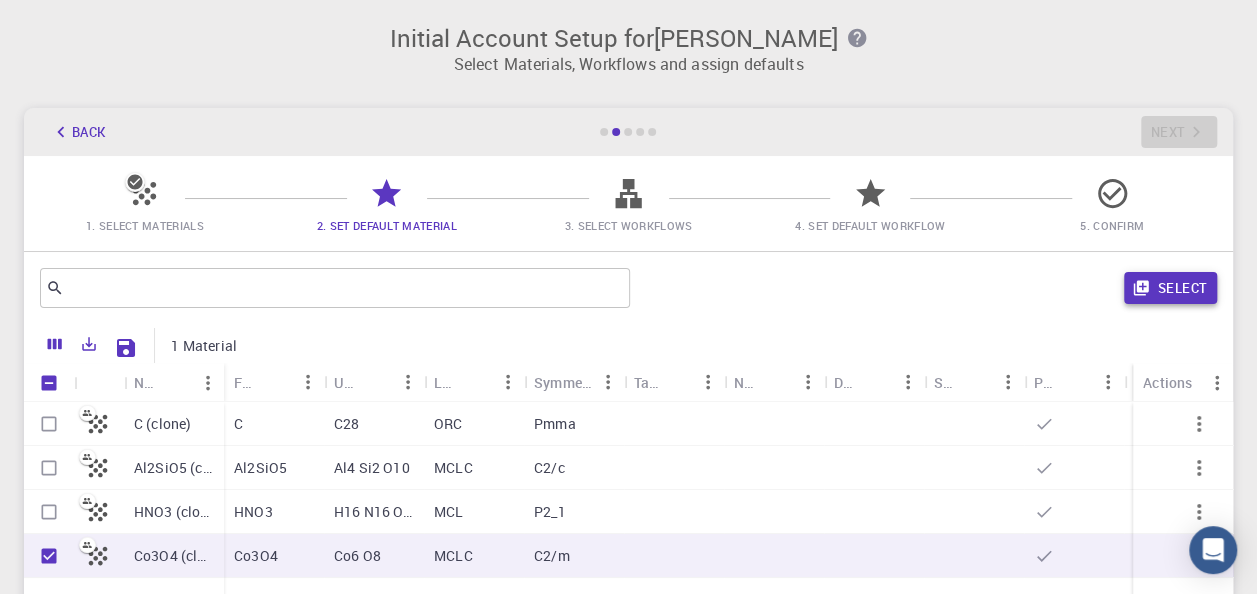 click on "Select" at bounding box center [1170, 288] 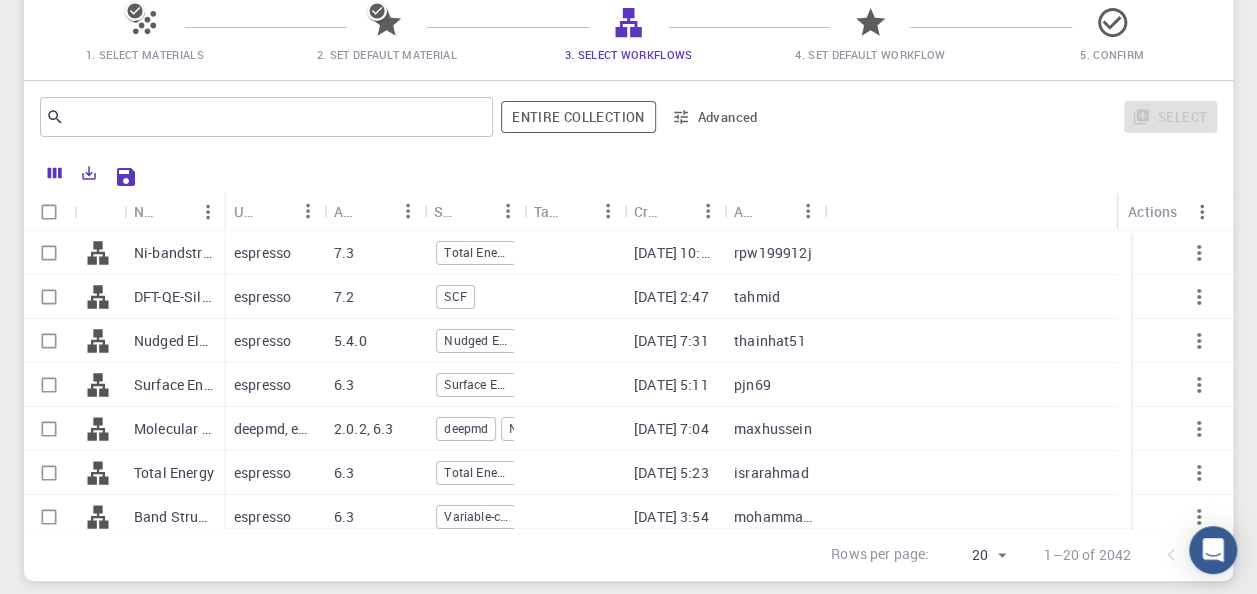scroll, scrollTop: 185, scrollLeft: 0, axis: vertical 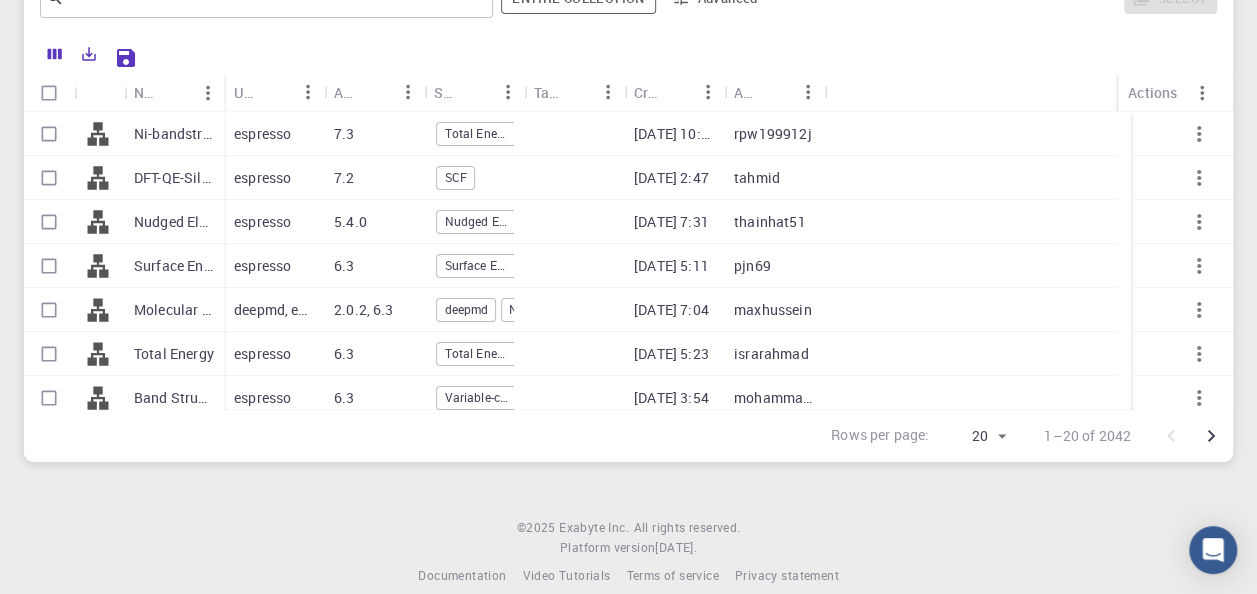 click on "Variable-cell Relaxation" at bounding box center [476, 397] 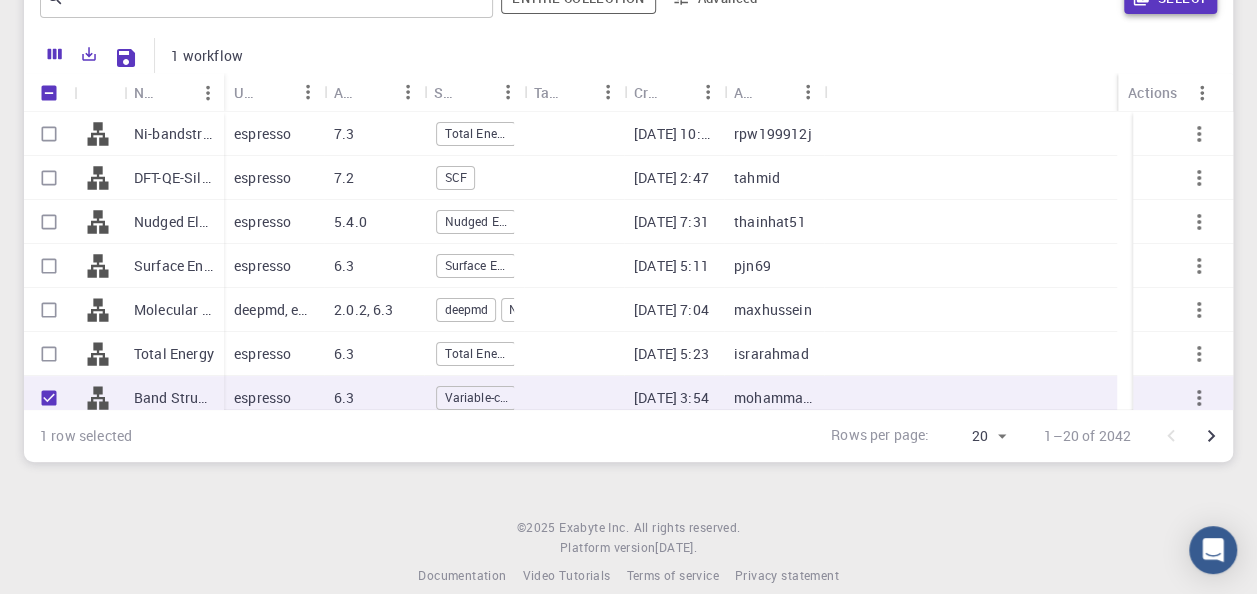 click on "Select" at bounding box center [1170, -2] 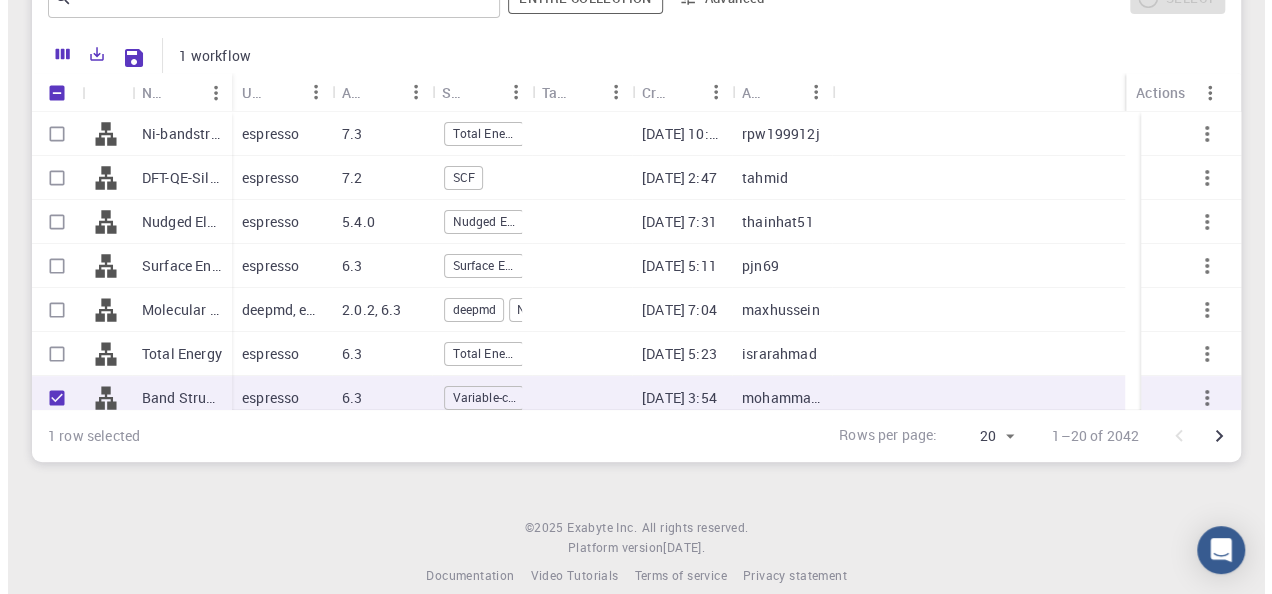 scroll, scrollTop: 0, scrollLeft: 0, axis: both 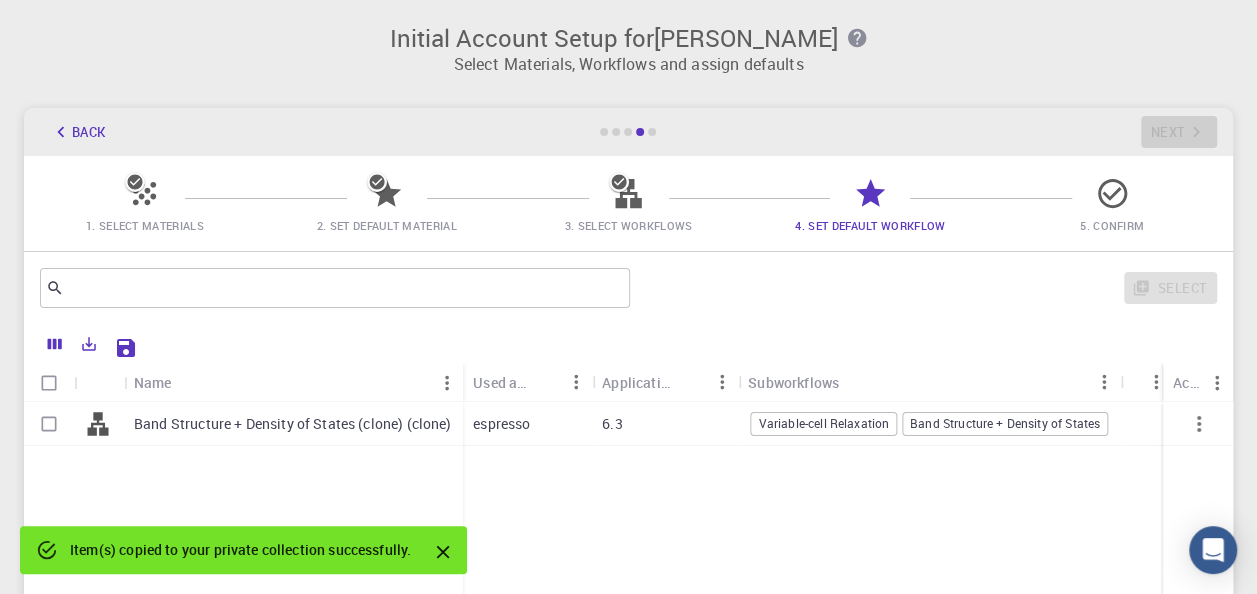 click on "Band Structure + Density of States (clone) (clone)" at bounding box center [293, 424] 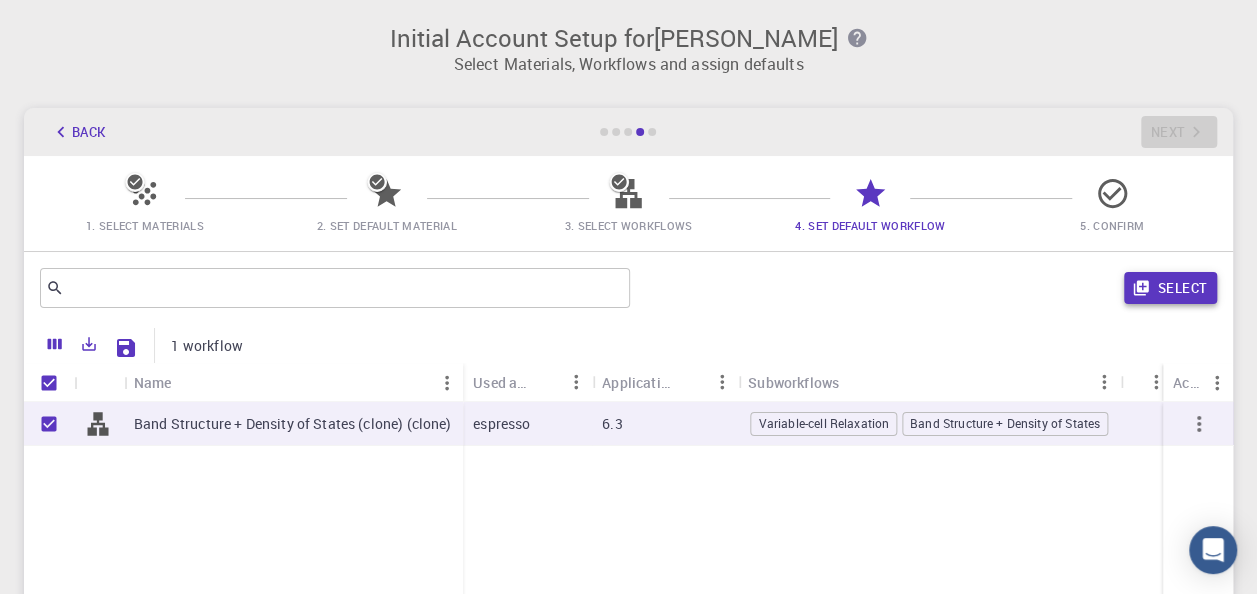 click on "Select" at bounding box center (1170, 288) 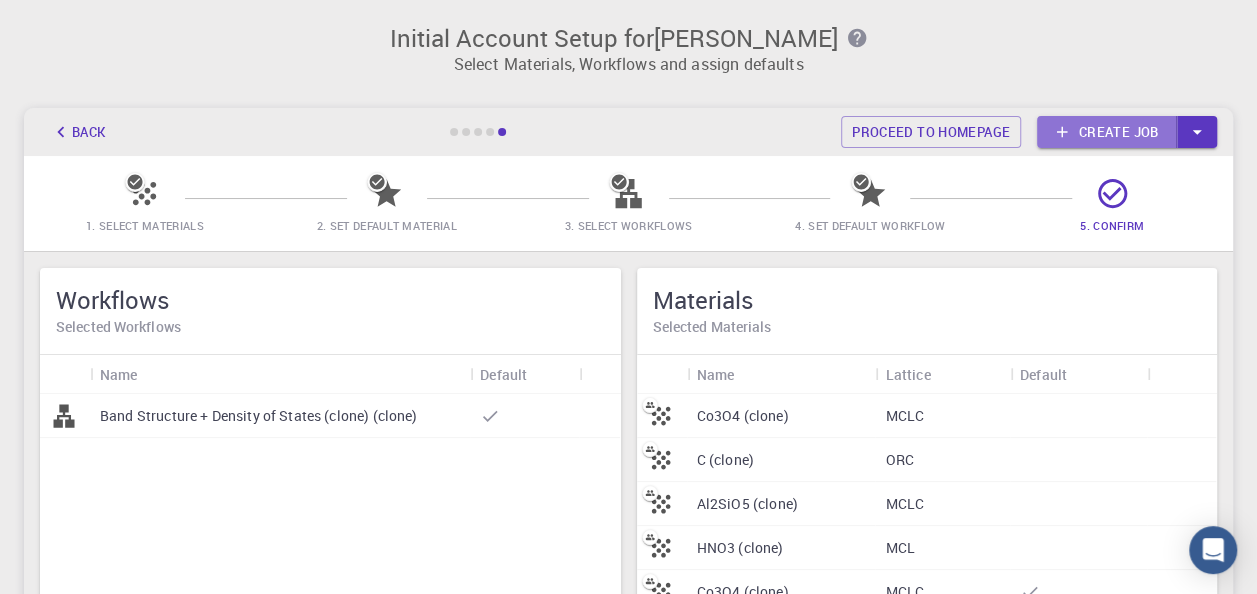 click on "Create job" at bounding box center (1107, 132) 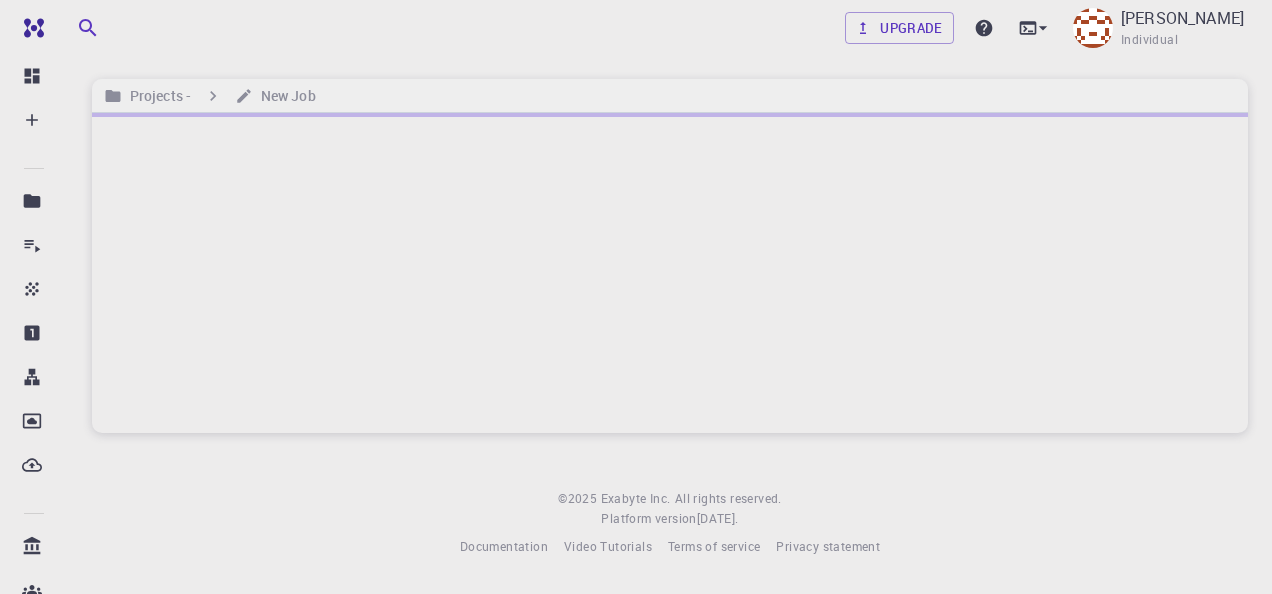 scroll, scrollTop: 0, scrollLeft: 0, axis: both 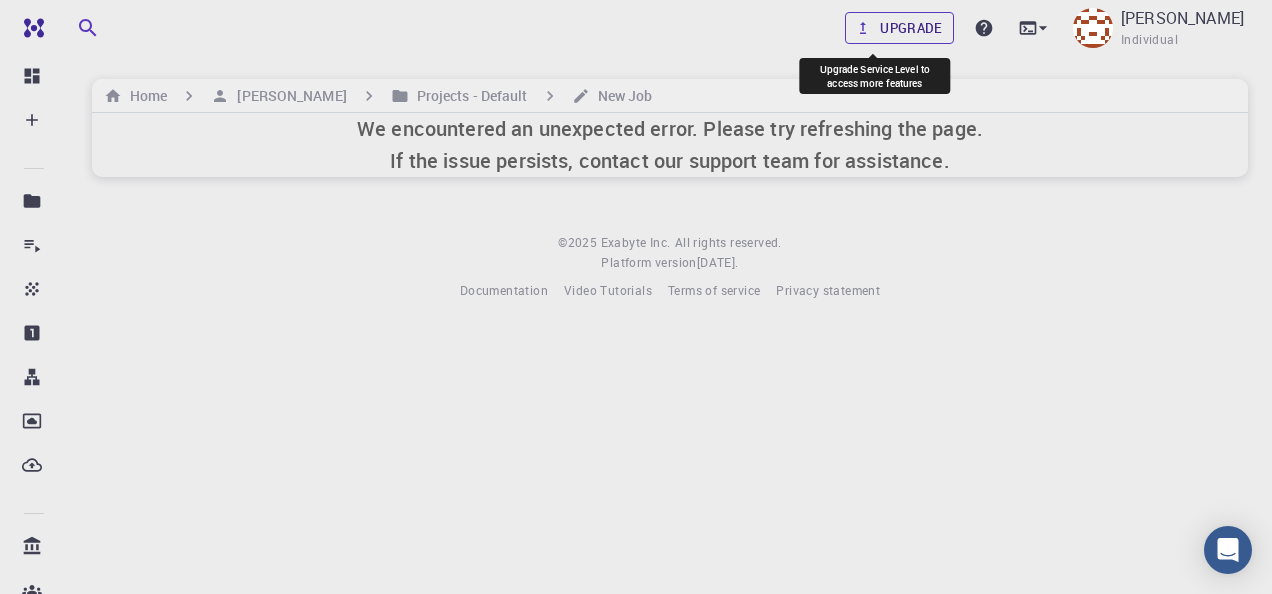 click on "Upgrade" at bounding box center [899, 28] 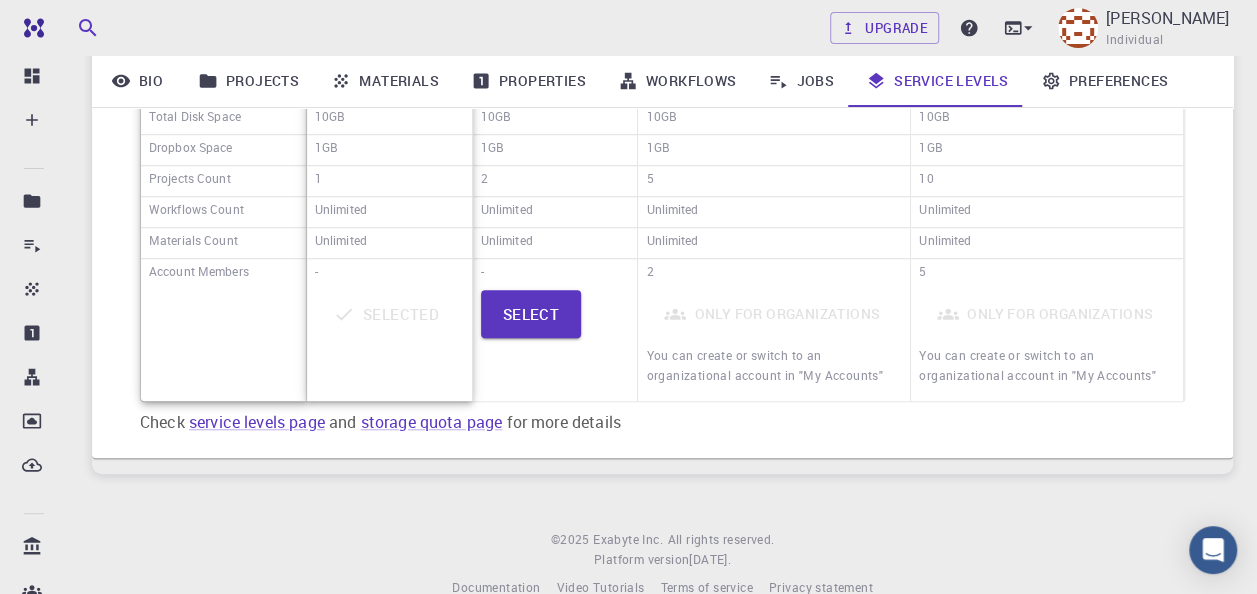scroll, scrollTop: 690, scrollLeft: 0, axis: vertical 